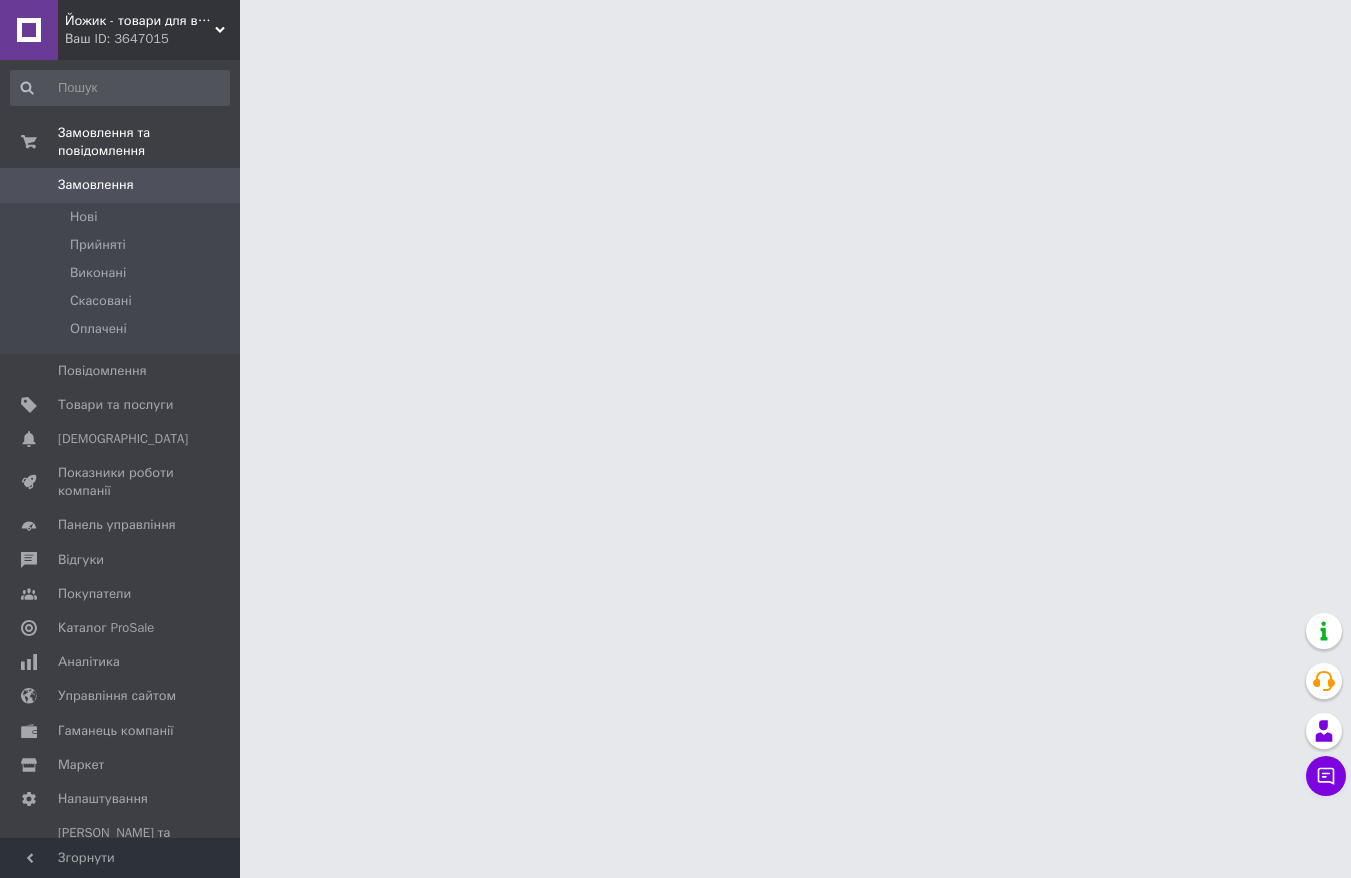 scroll, scrollTop: 0, scrollLeft: 0, axis: both 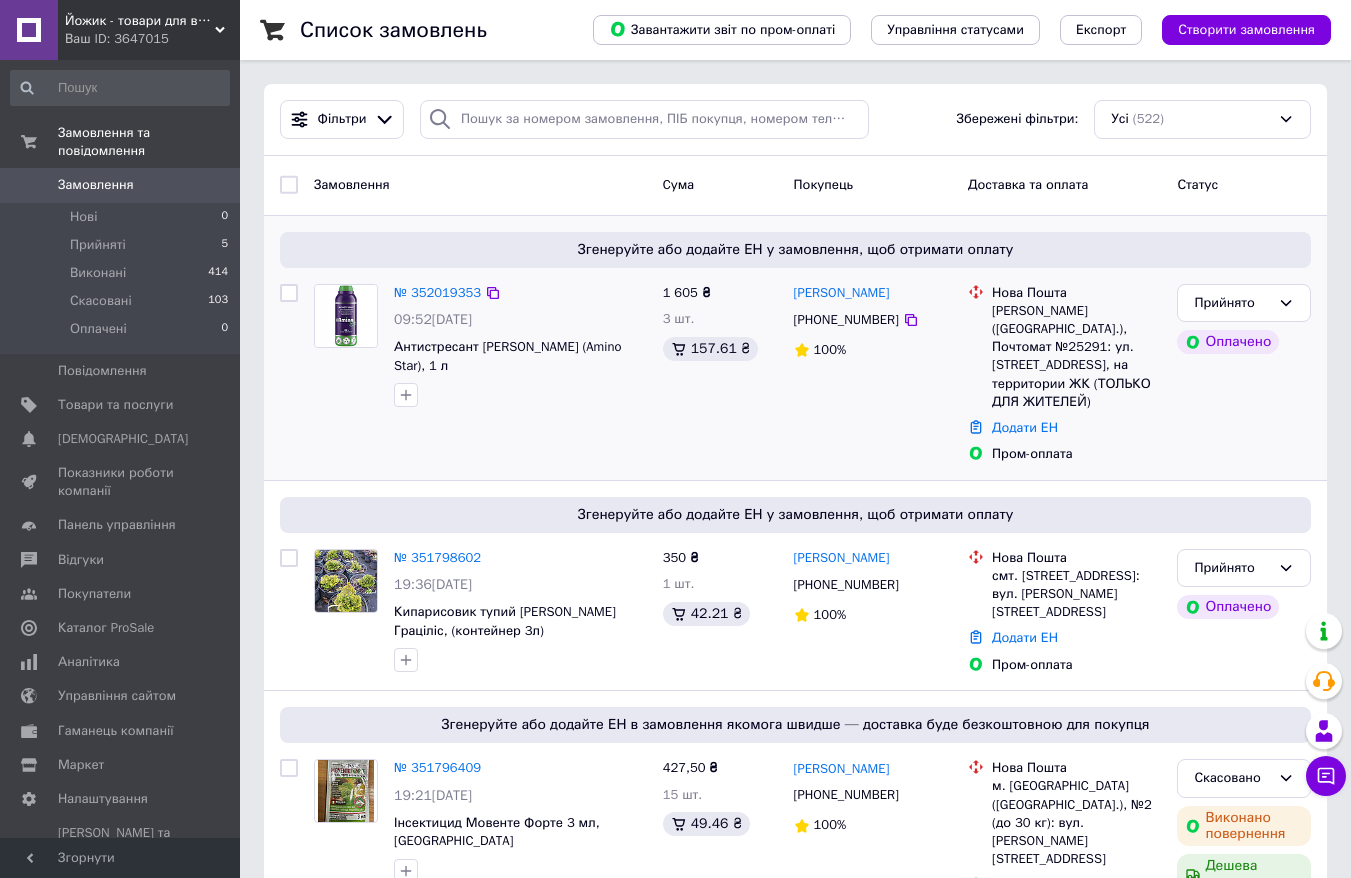 click on "Згенеруйте або додайте ЕН у замовлення, щоб отримати оплату" at bounding box center (795, 250) 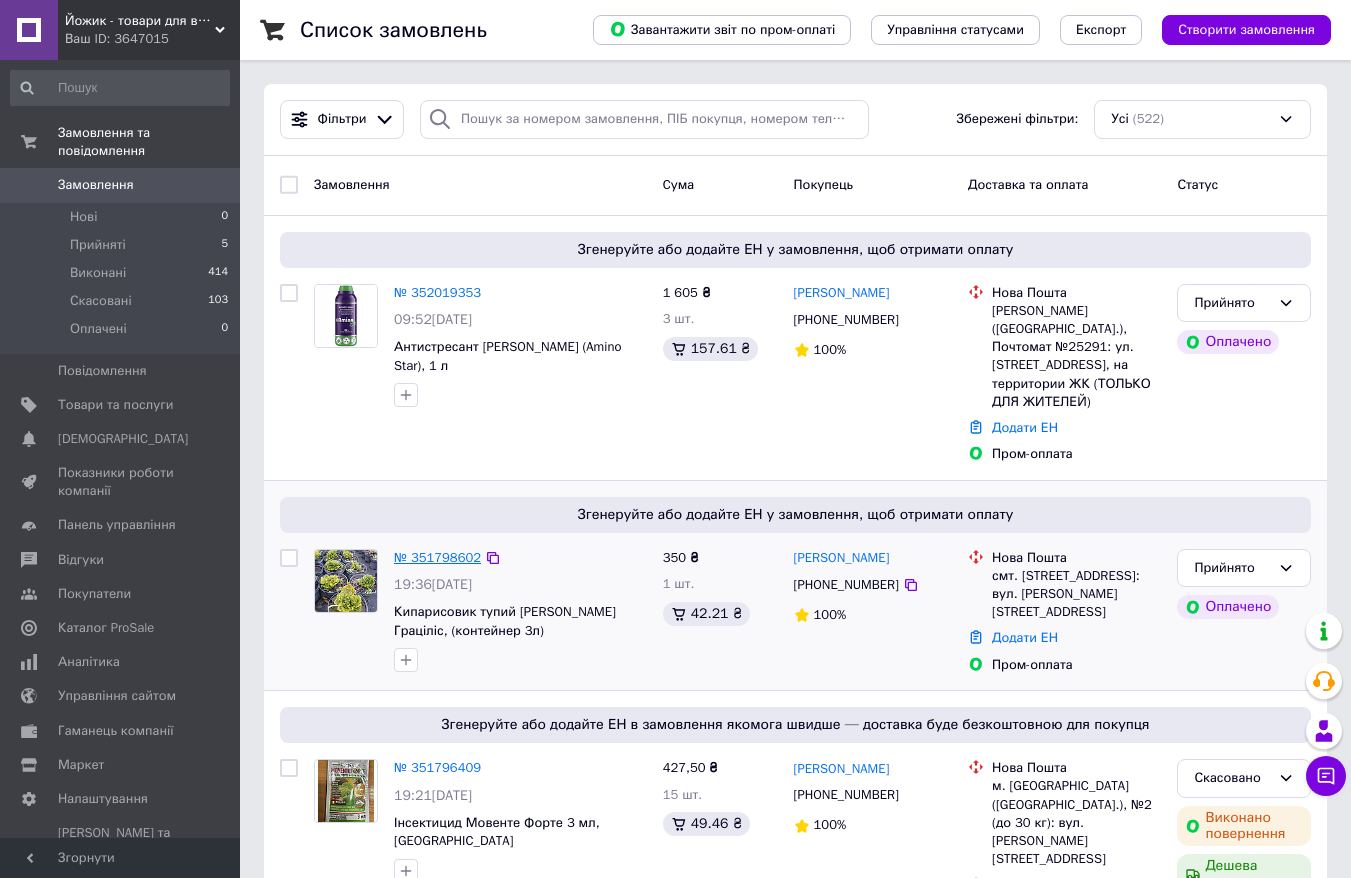 click on "№ 351798602" at bounding box center [437, 557] 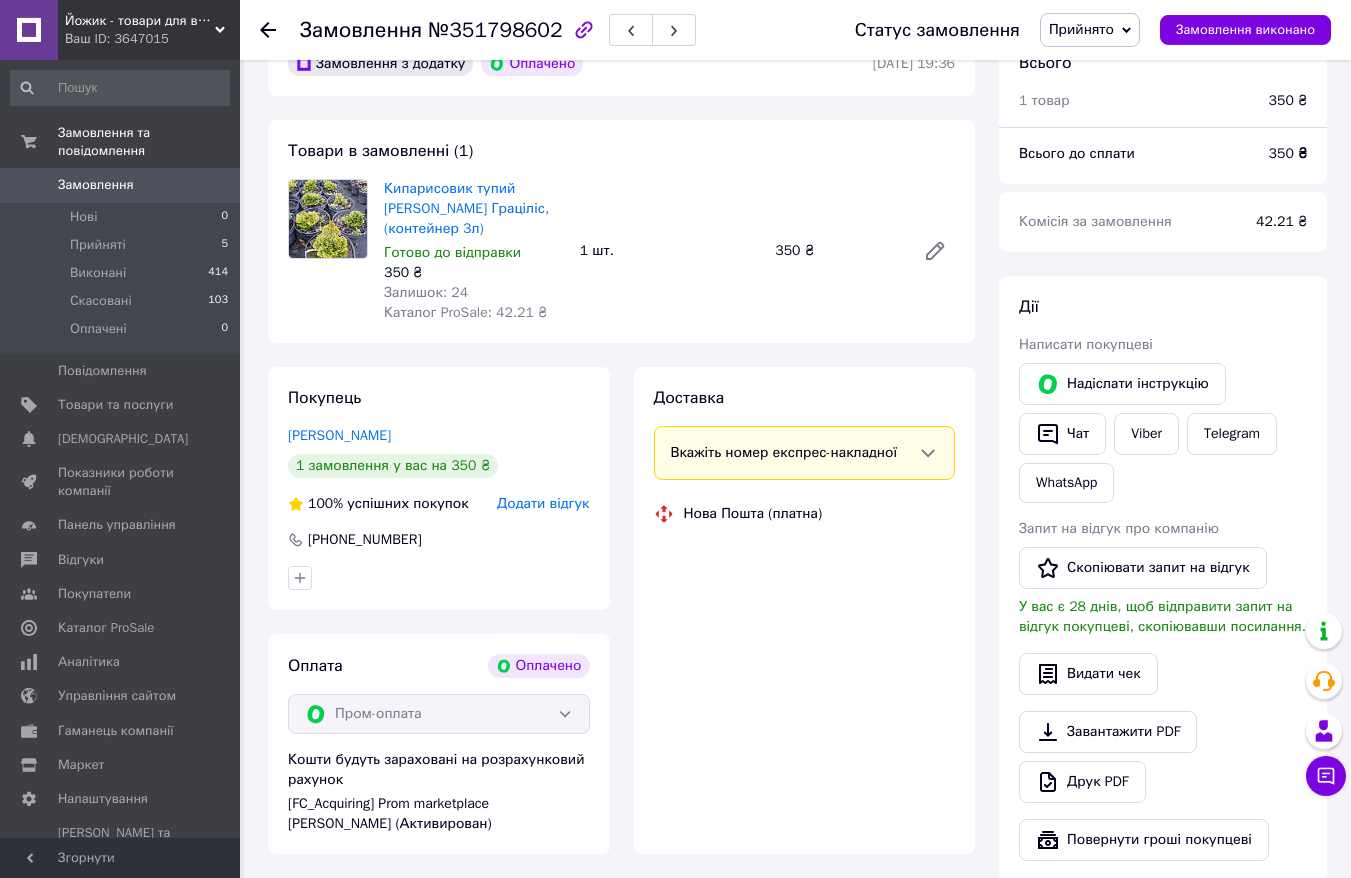 scroll, scrollTop: 120, scrollLeft: 0, axis: vertical 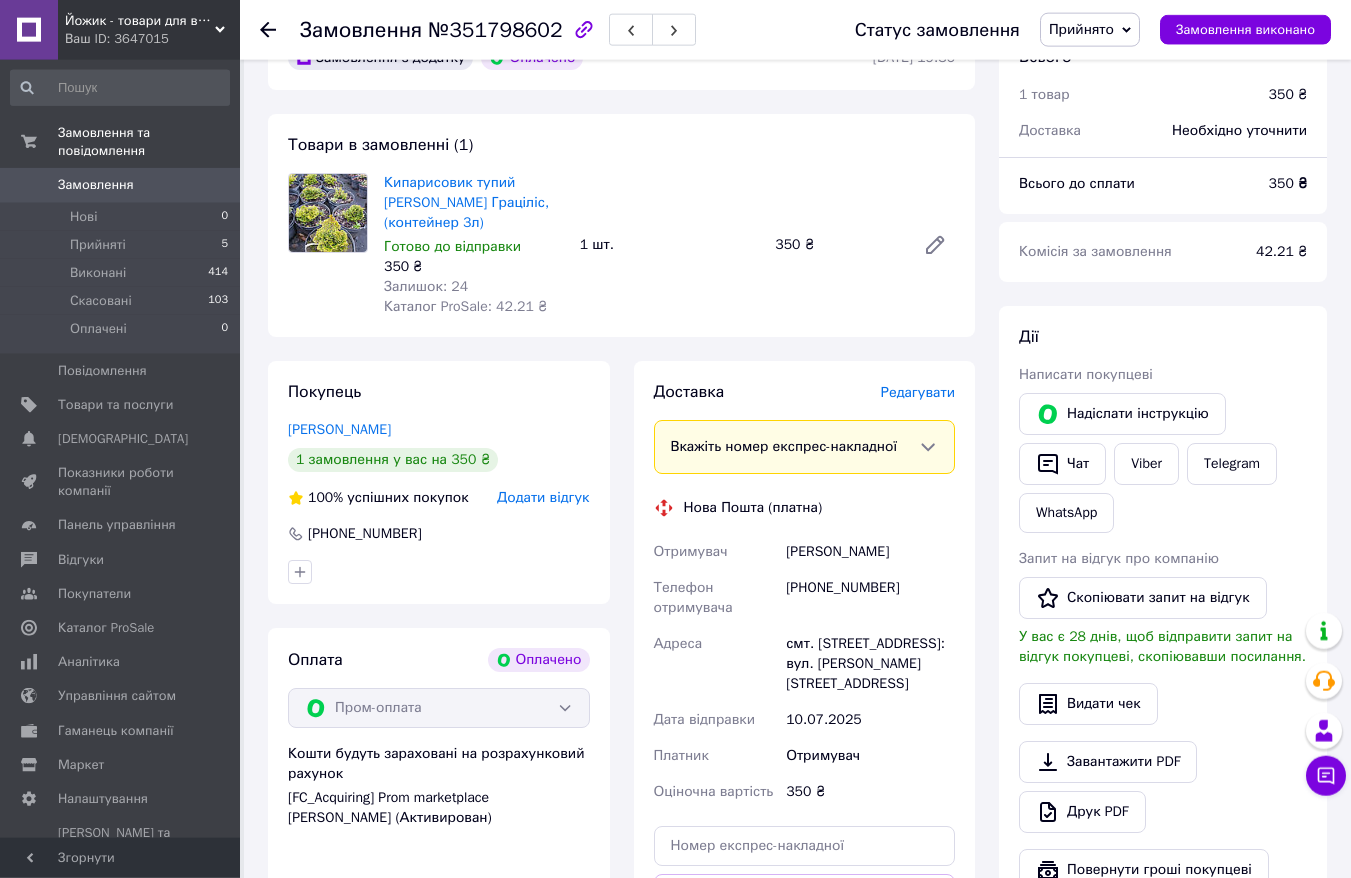 click on "Редагувати" at bounding box center [918, 392] 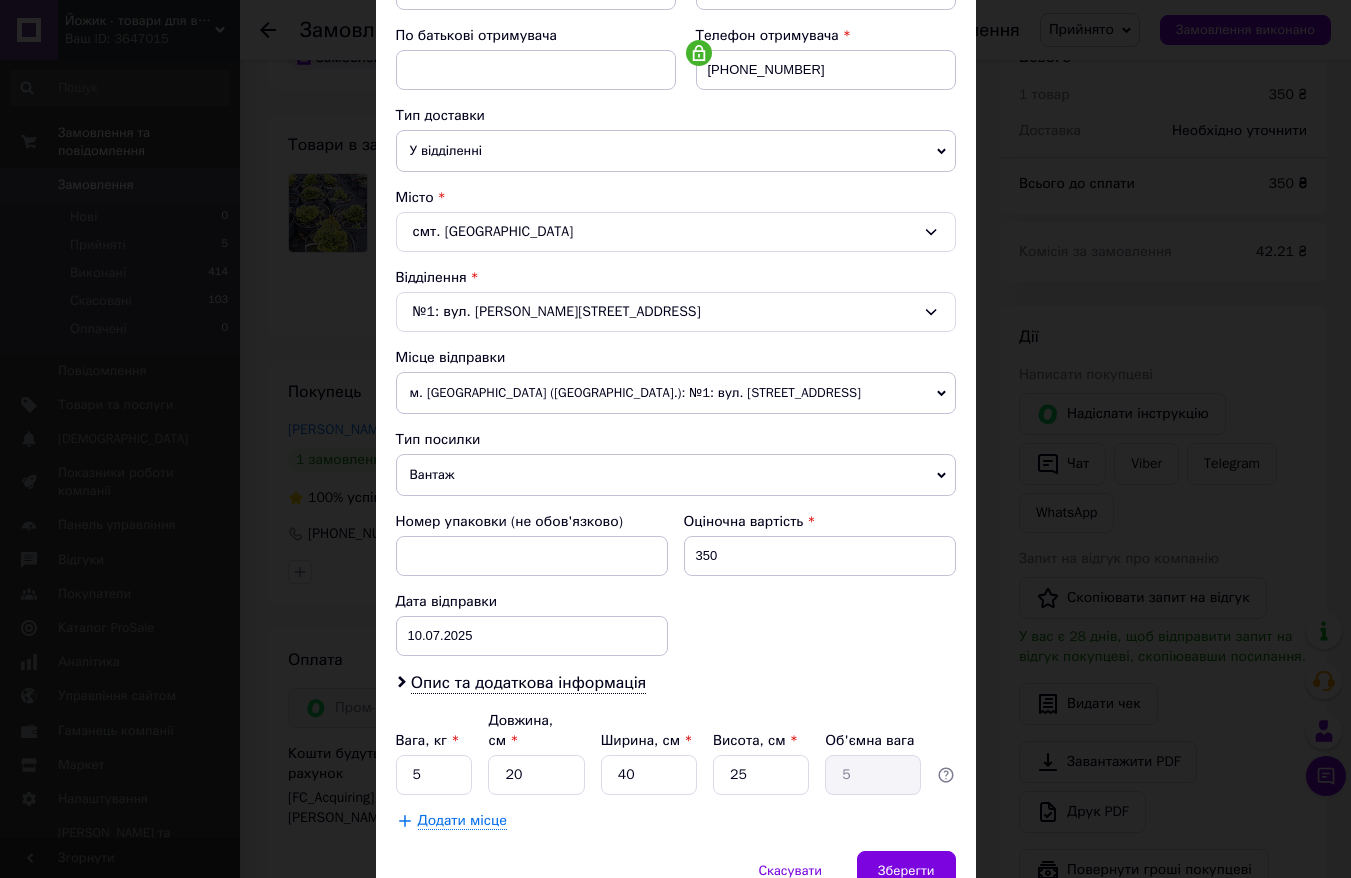 scroll, scrollTop: 450, scrollLeft: 0, axis: vertical 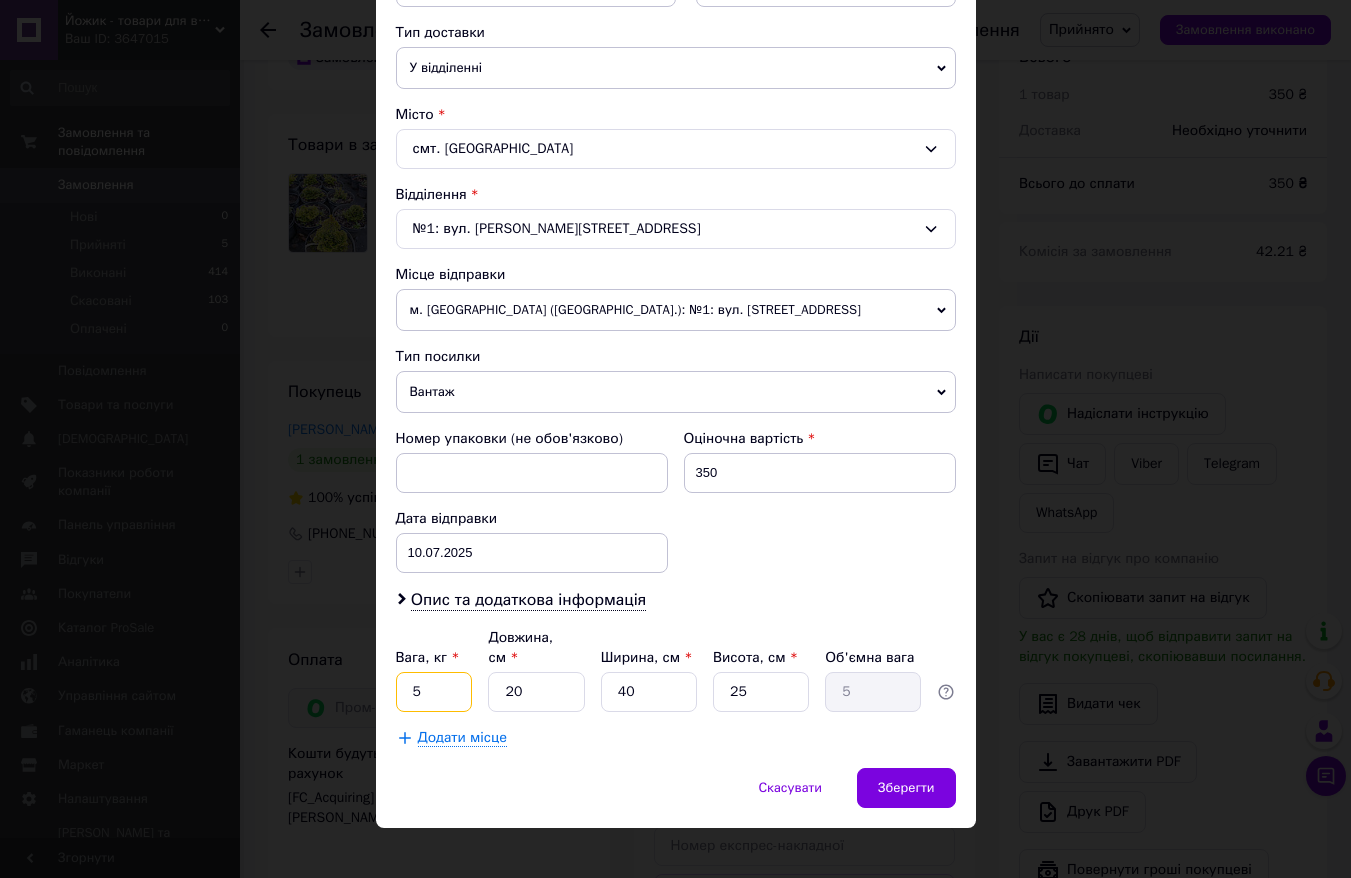 click on "5" at bounding box center (434, 692) 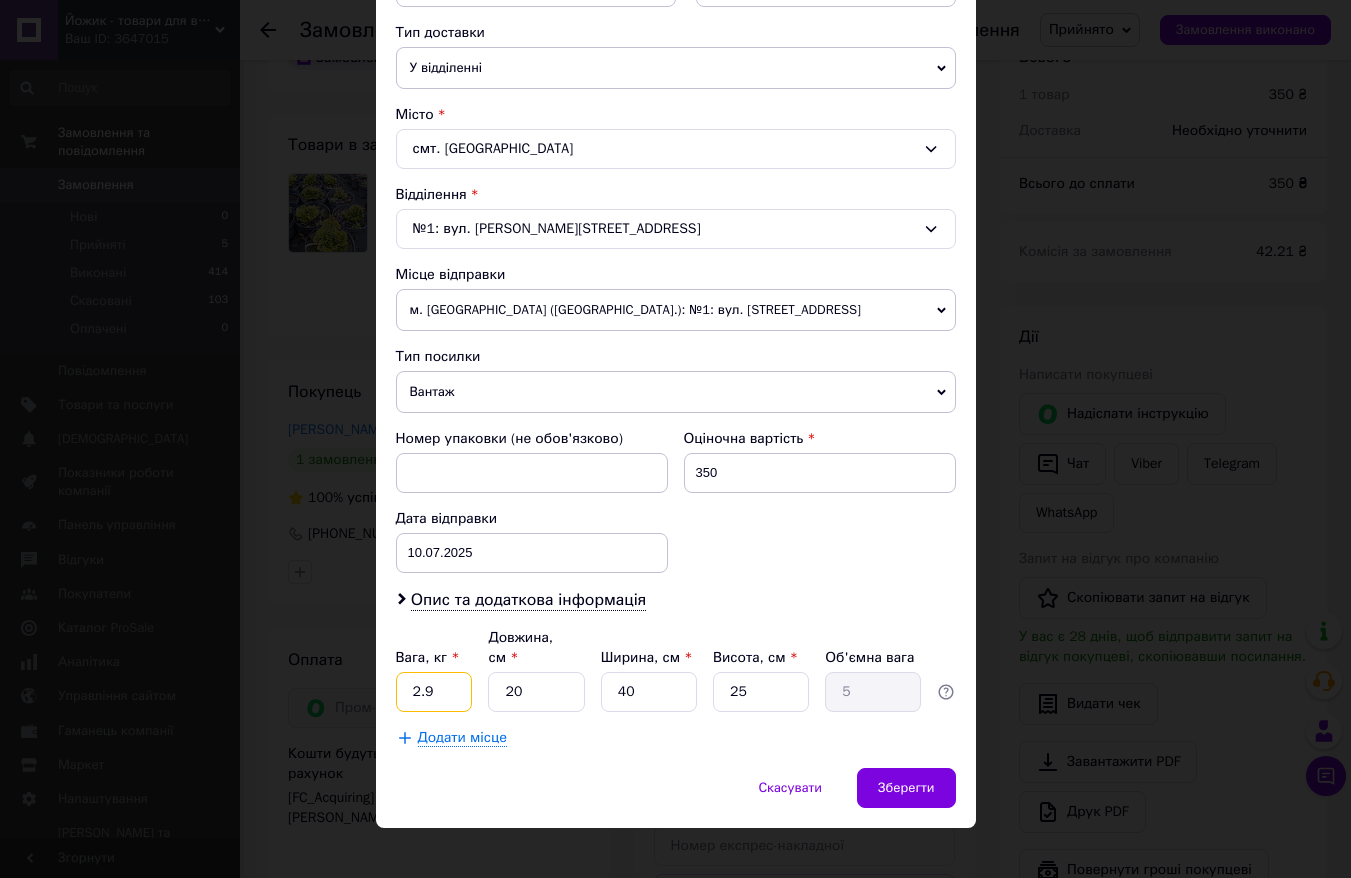 type on "2.9" 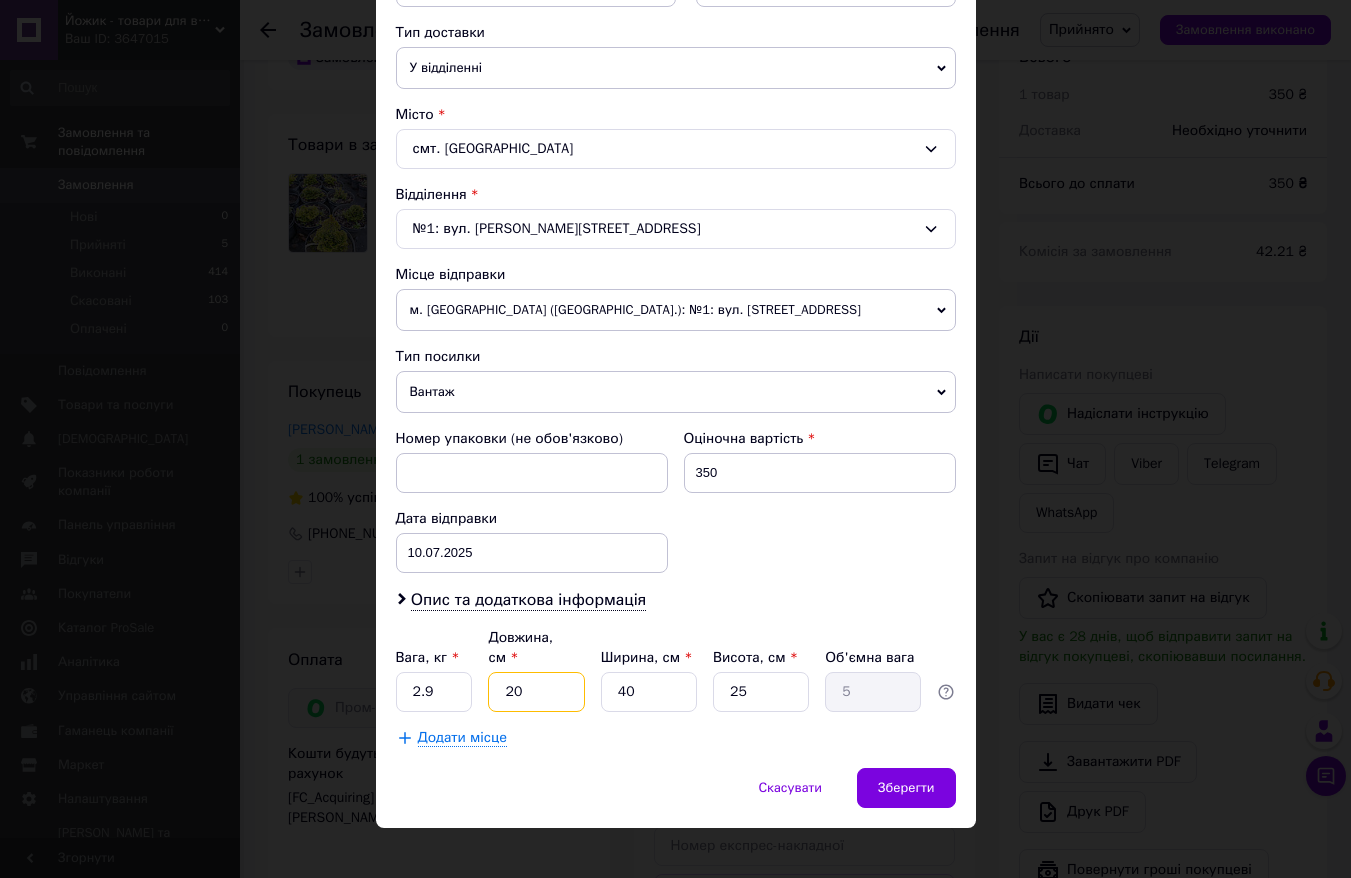 type on "2" 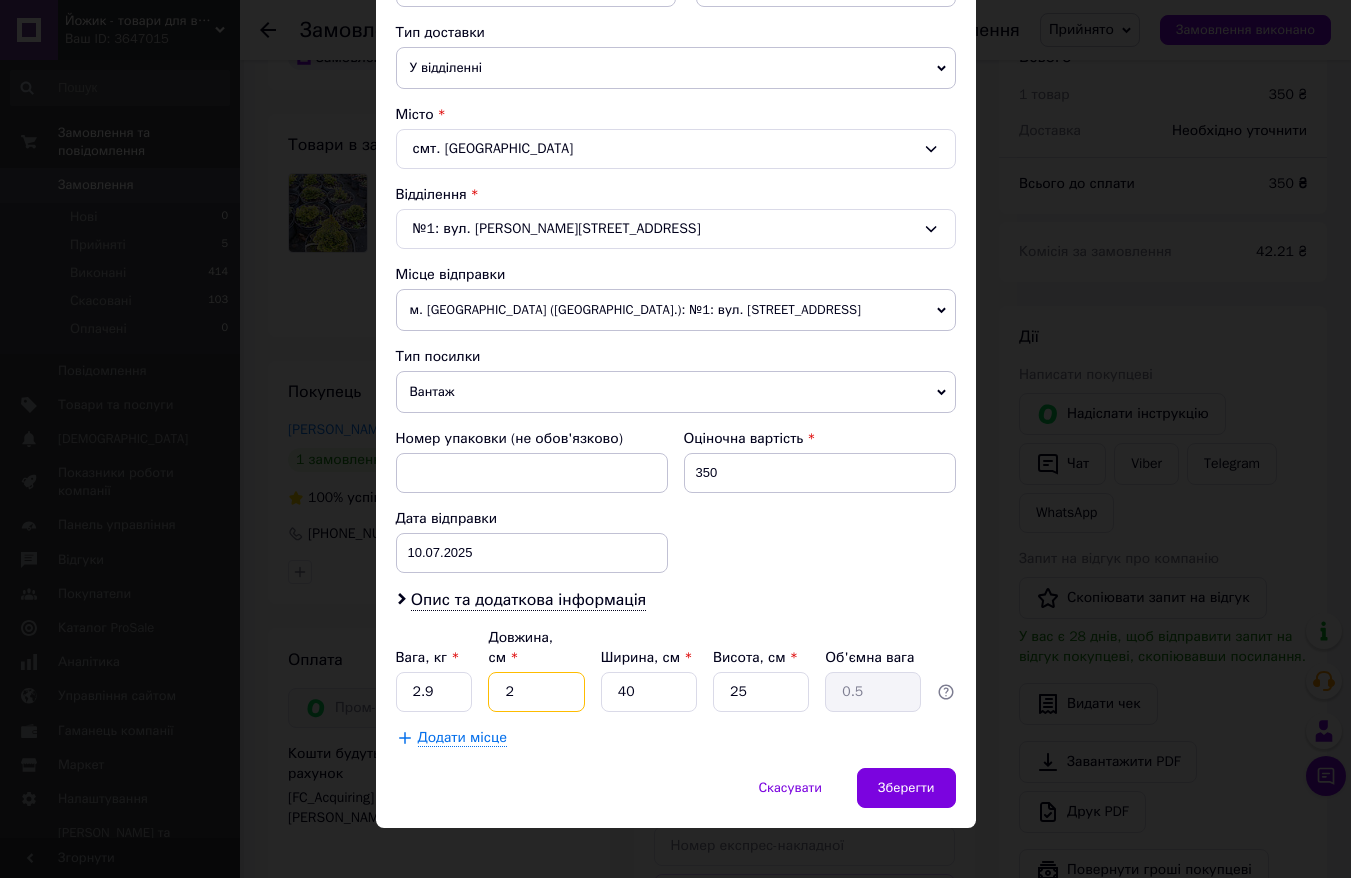 type on "29" 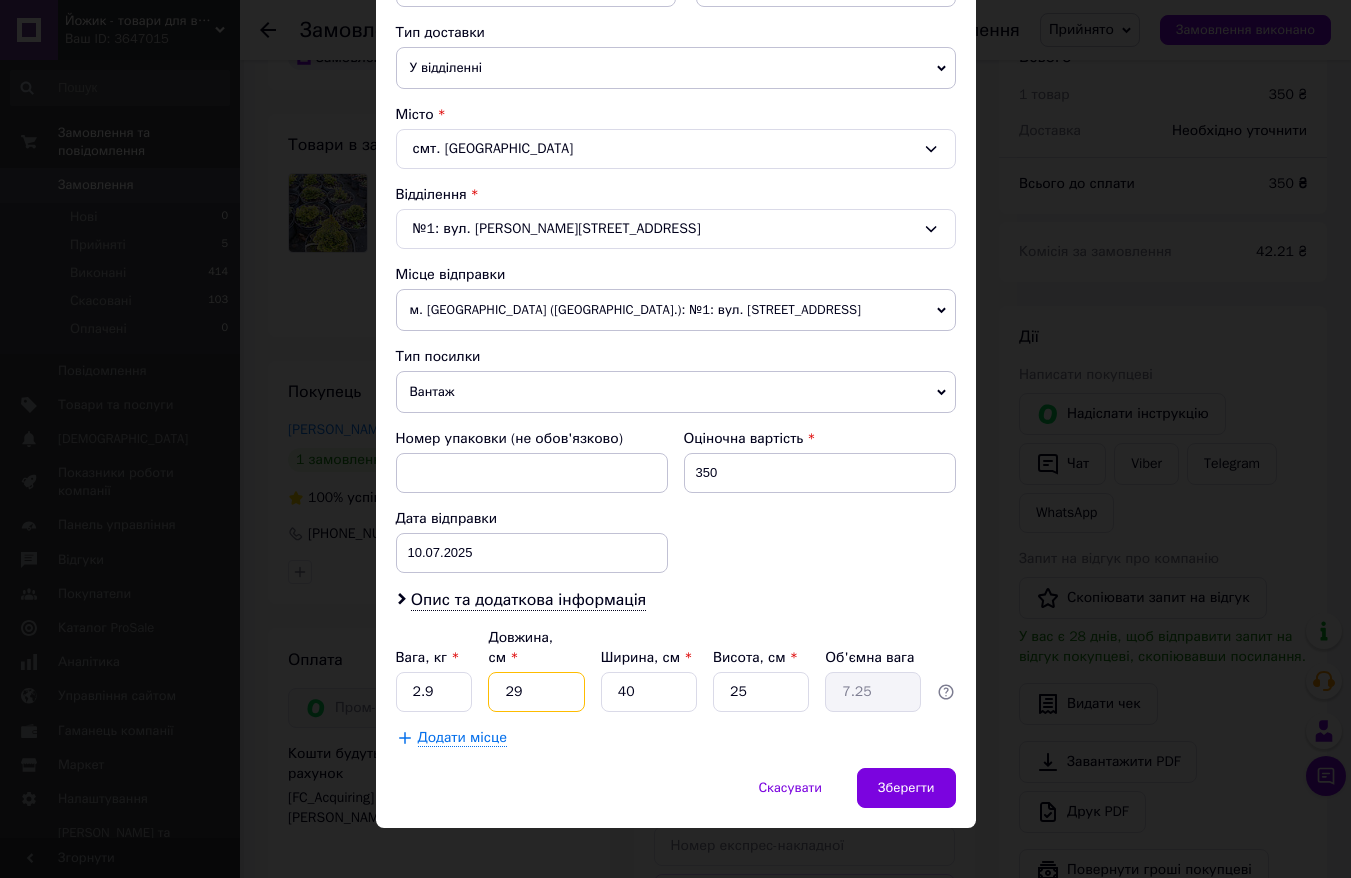 type on "29" 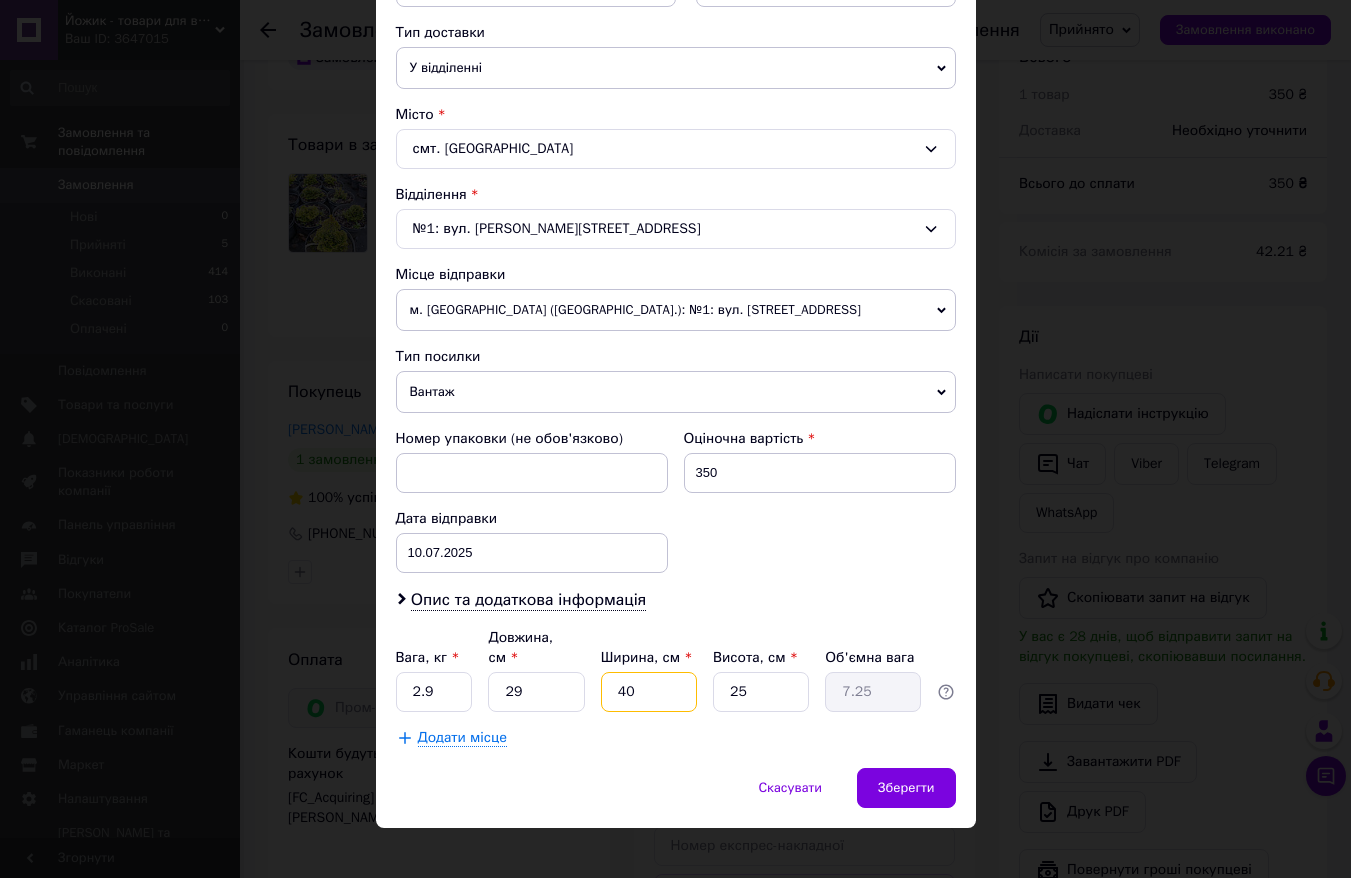 type on "2" 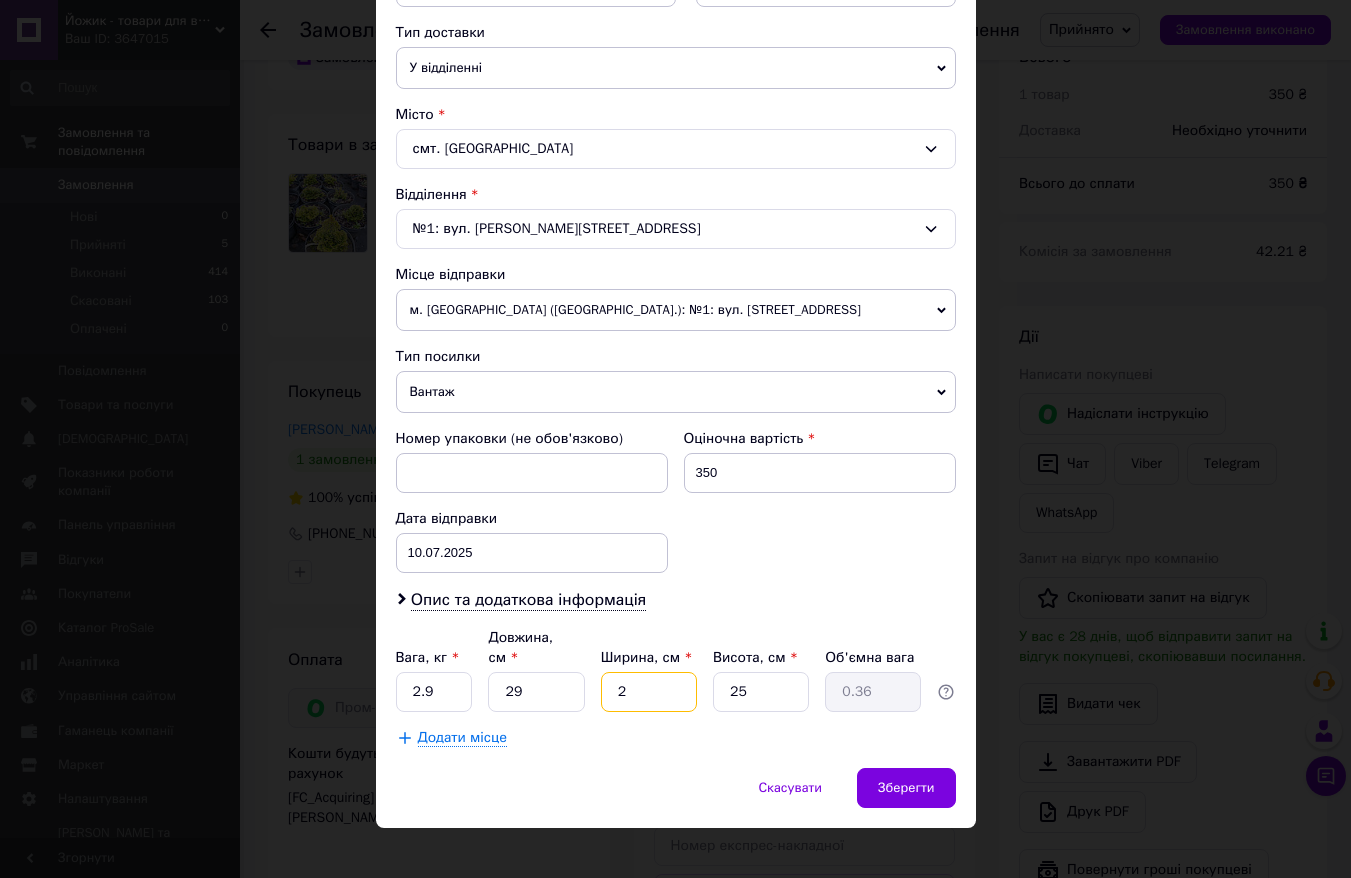 type on "24" 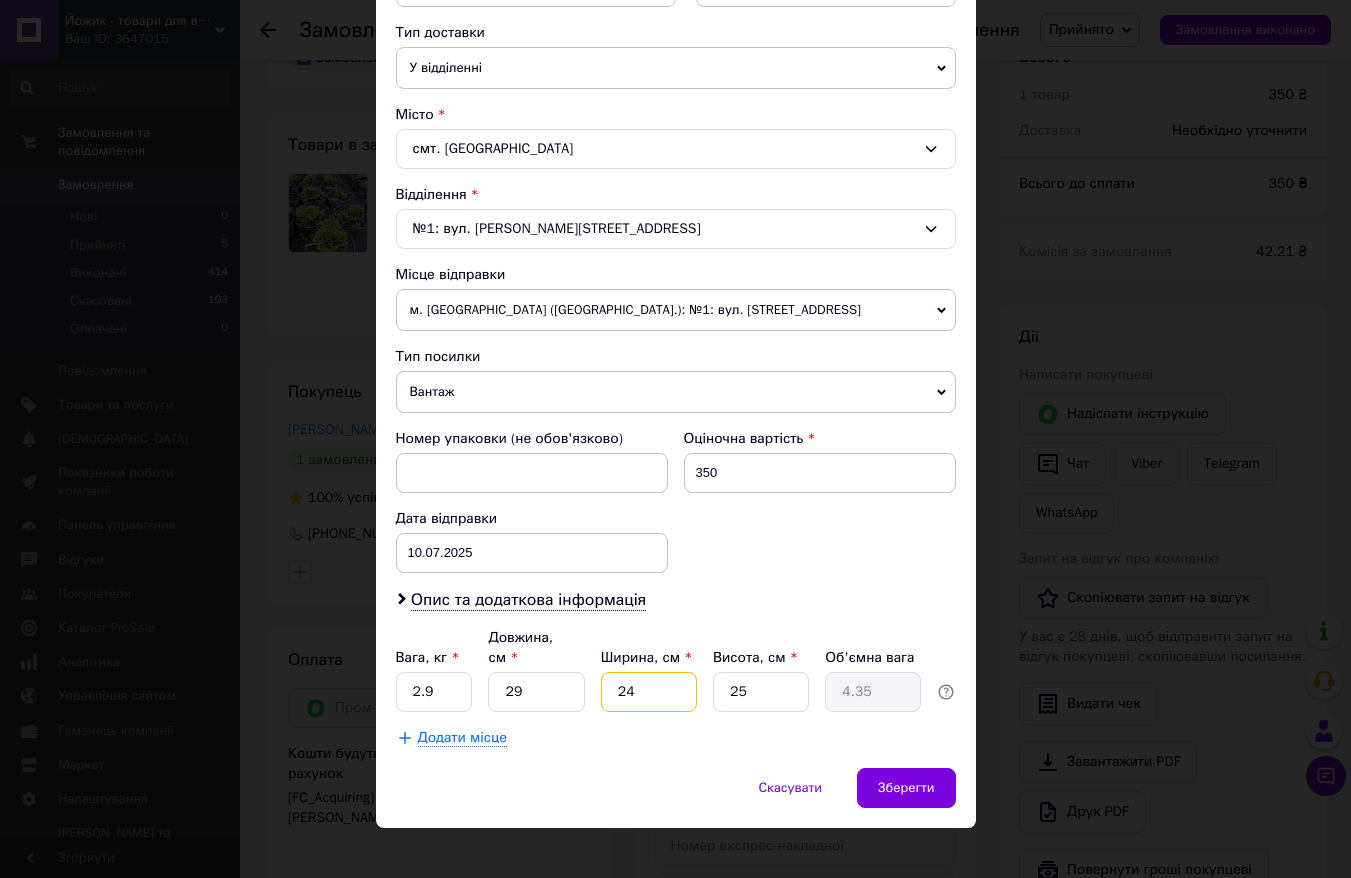 type on "24" 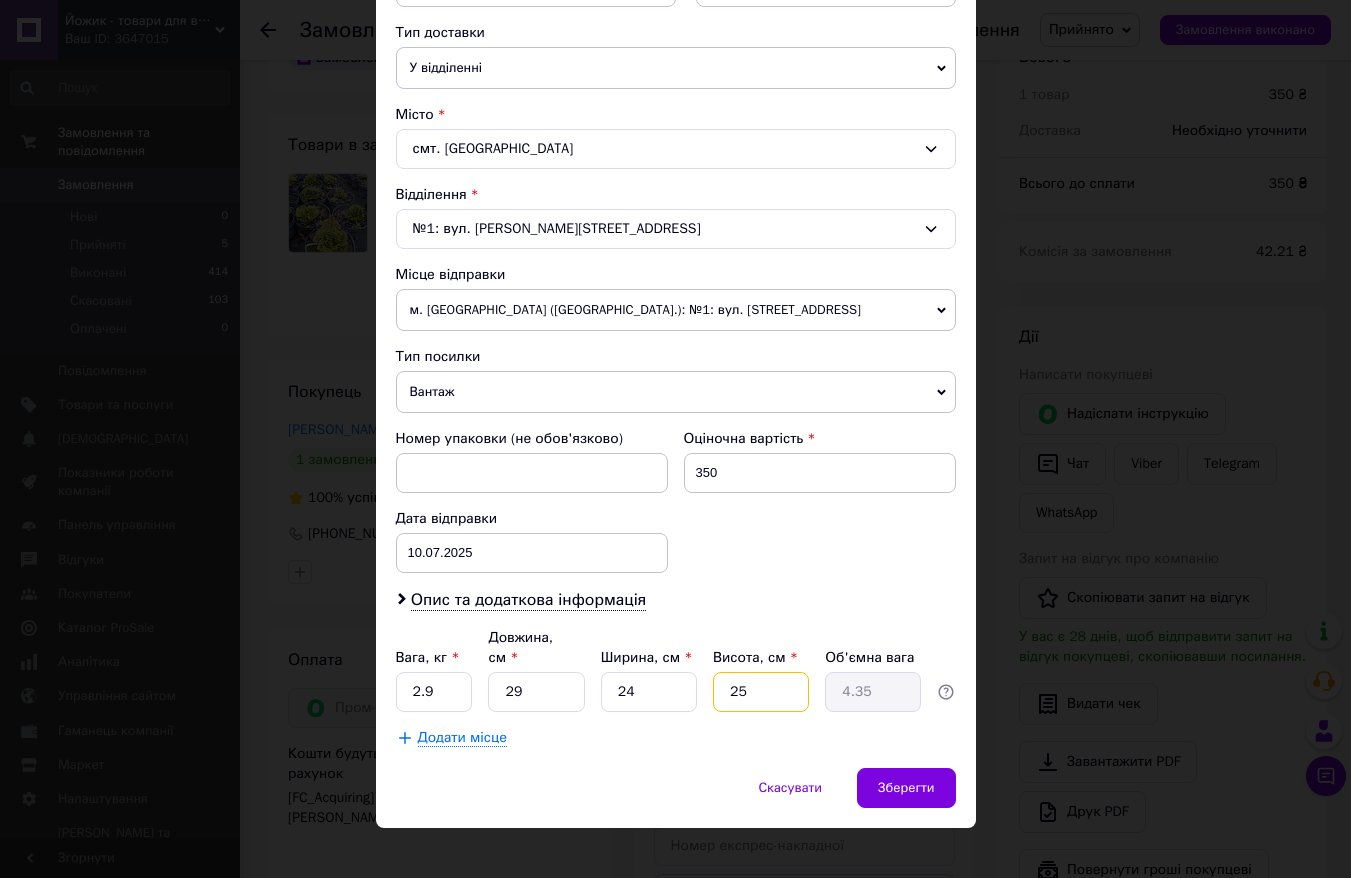 type on "1" 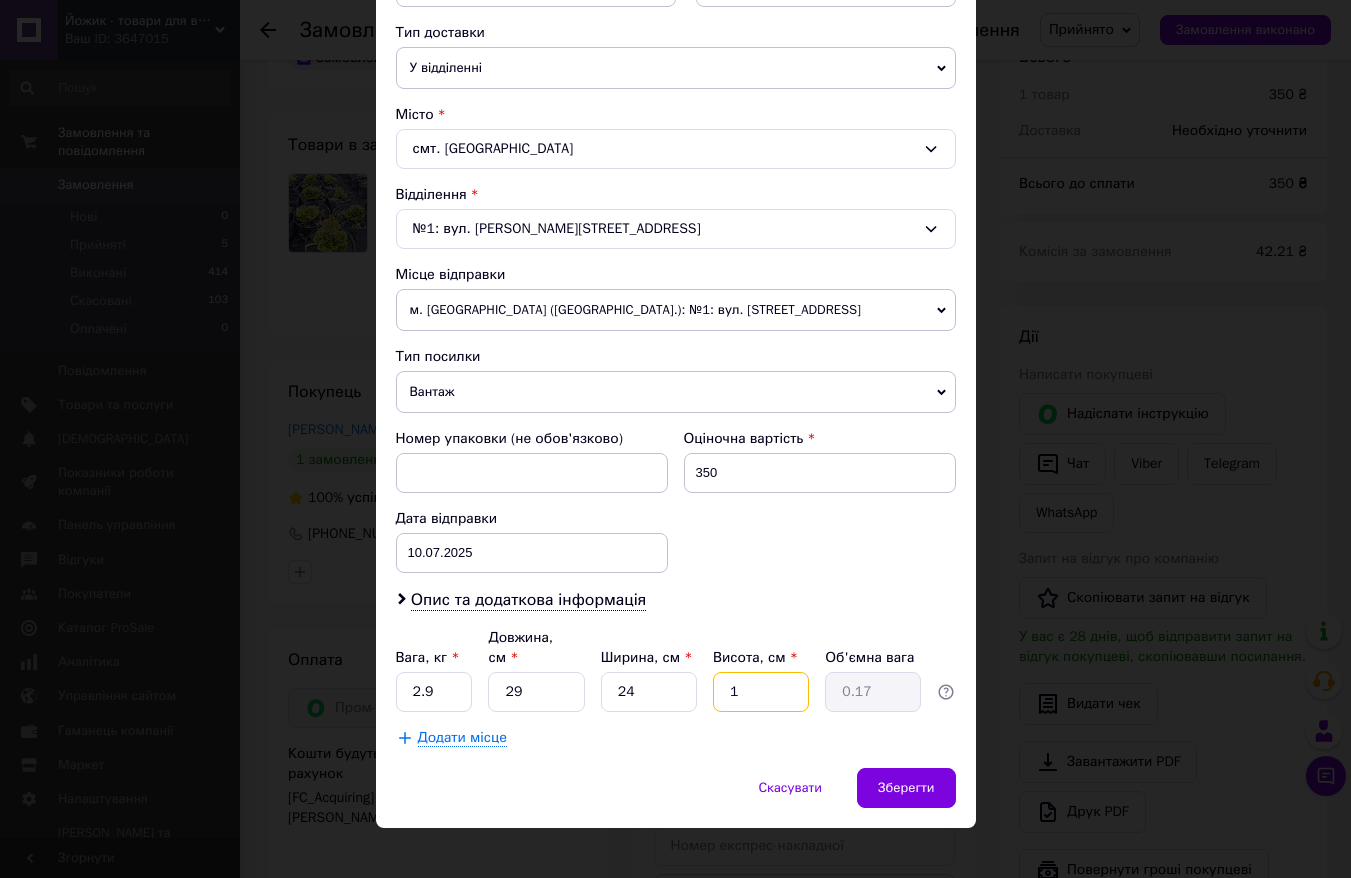 type on "19" 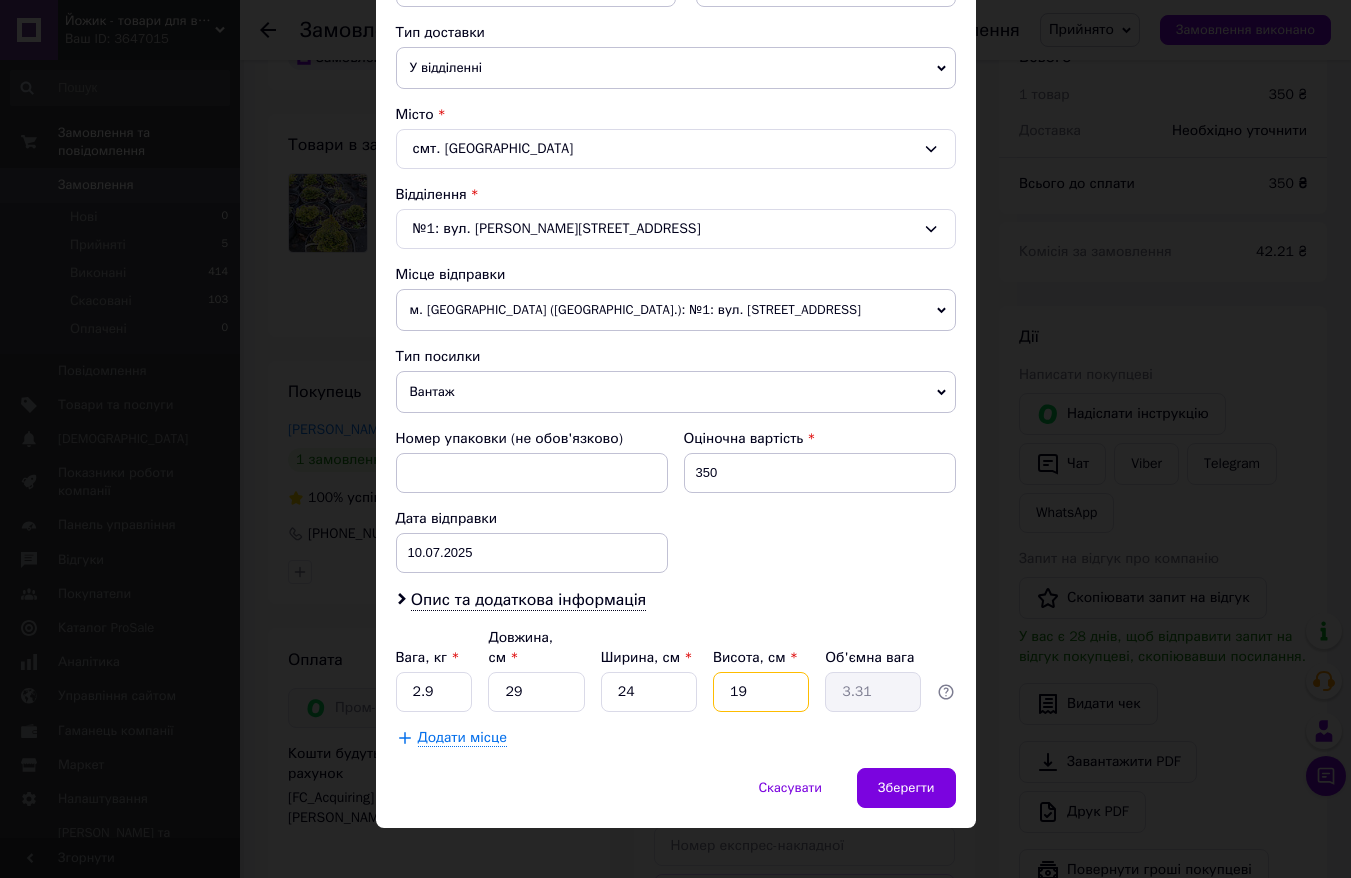 type on "1" 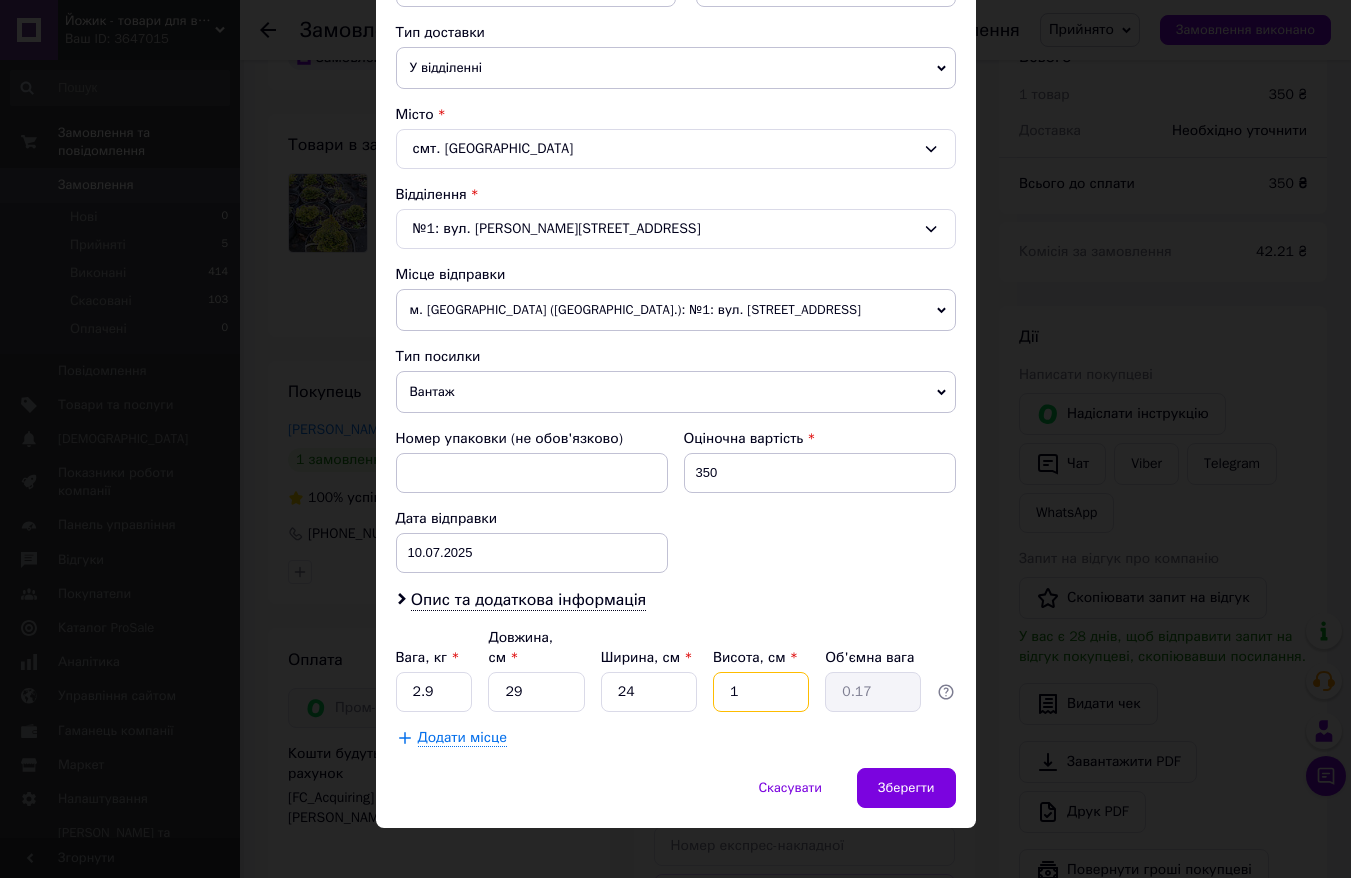 type on "18" 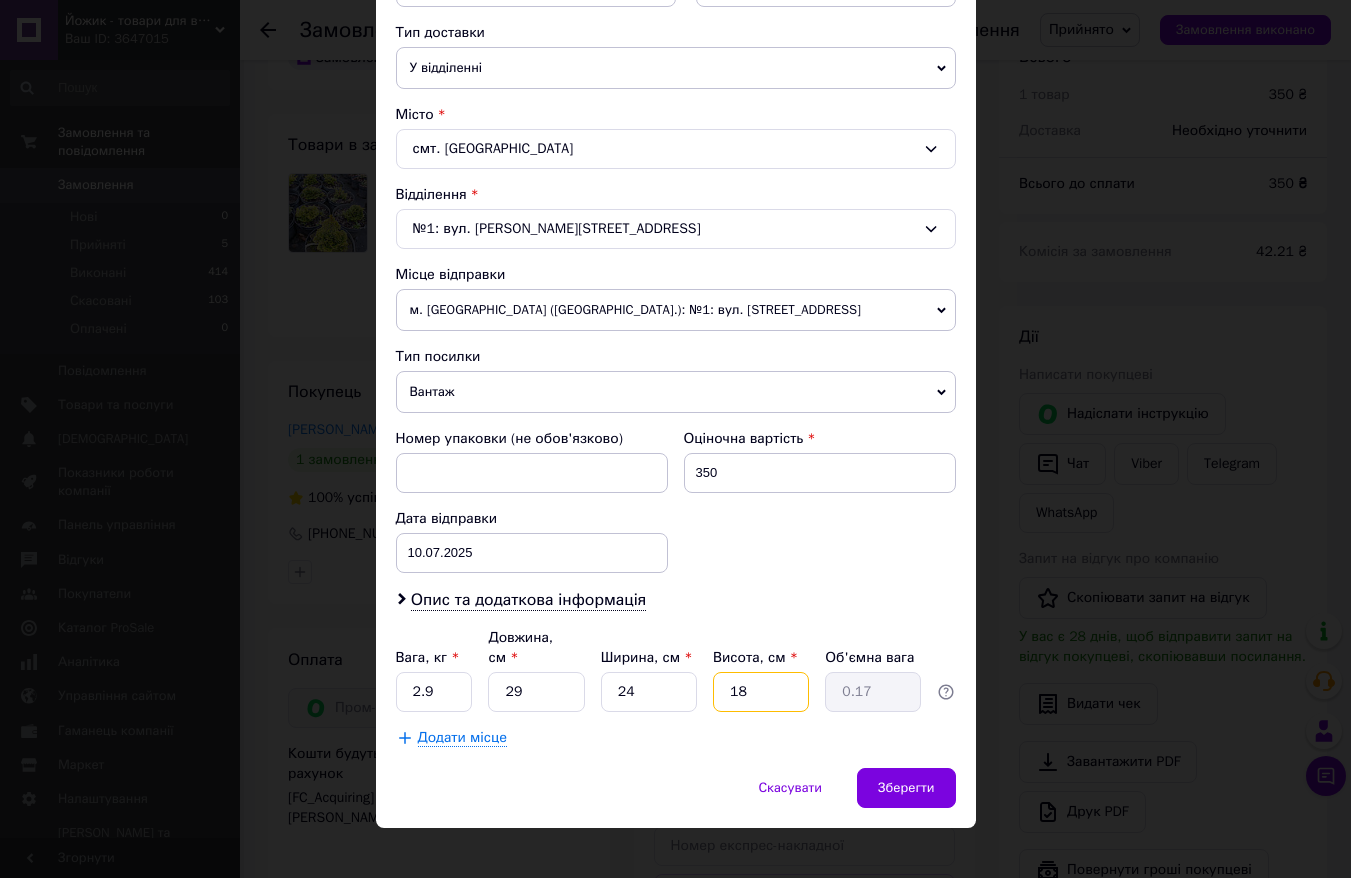 type on "3.13" 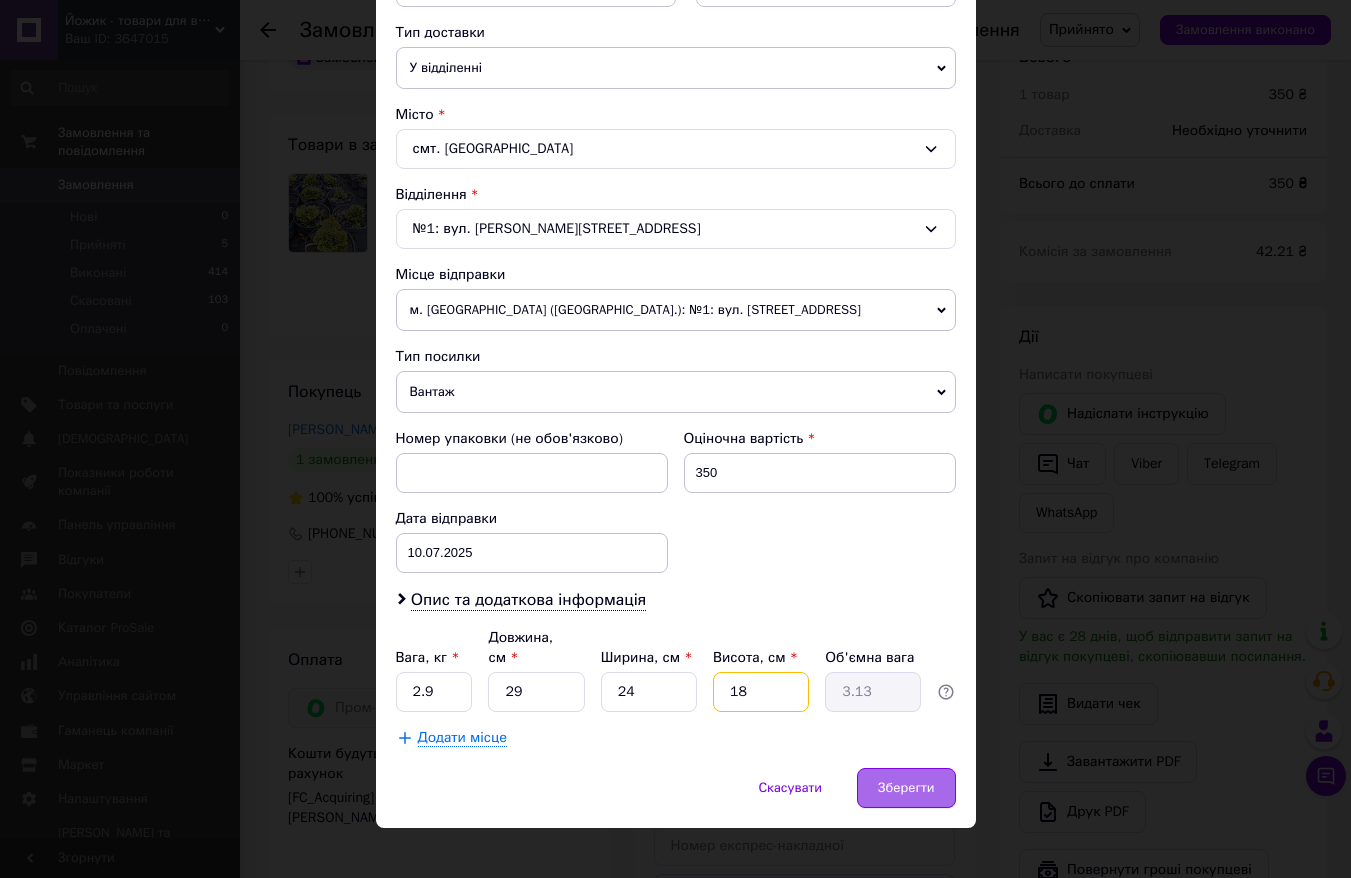 type on "18" 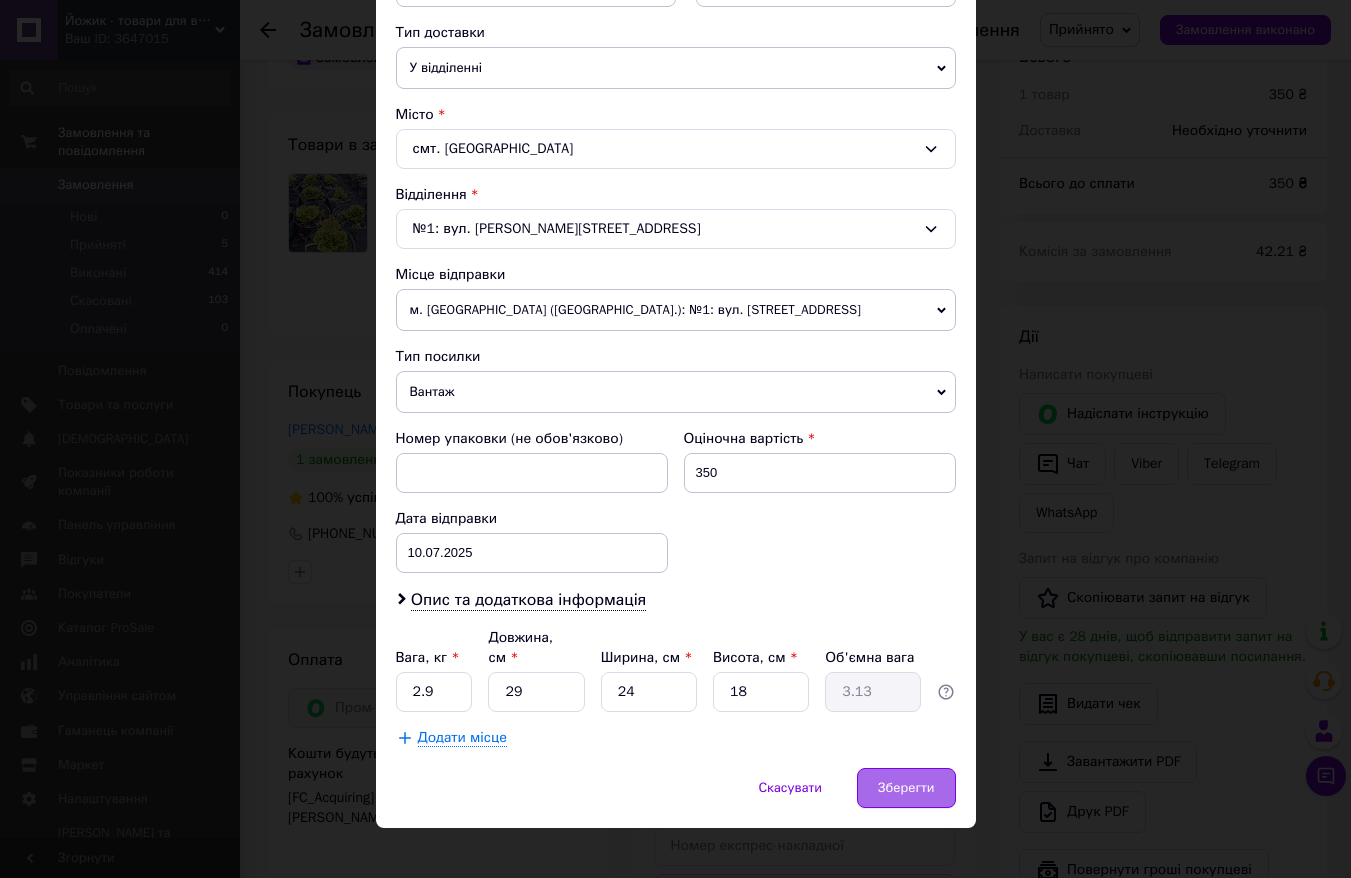 click on "Зберегти" at bounding box center (906, 788) 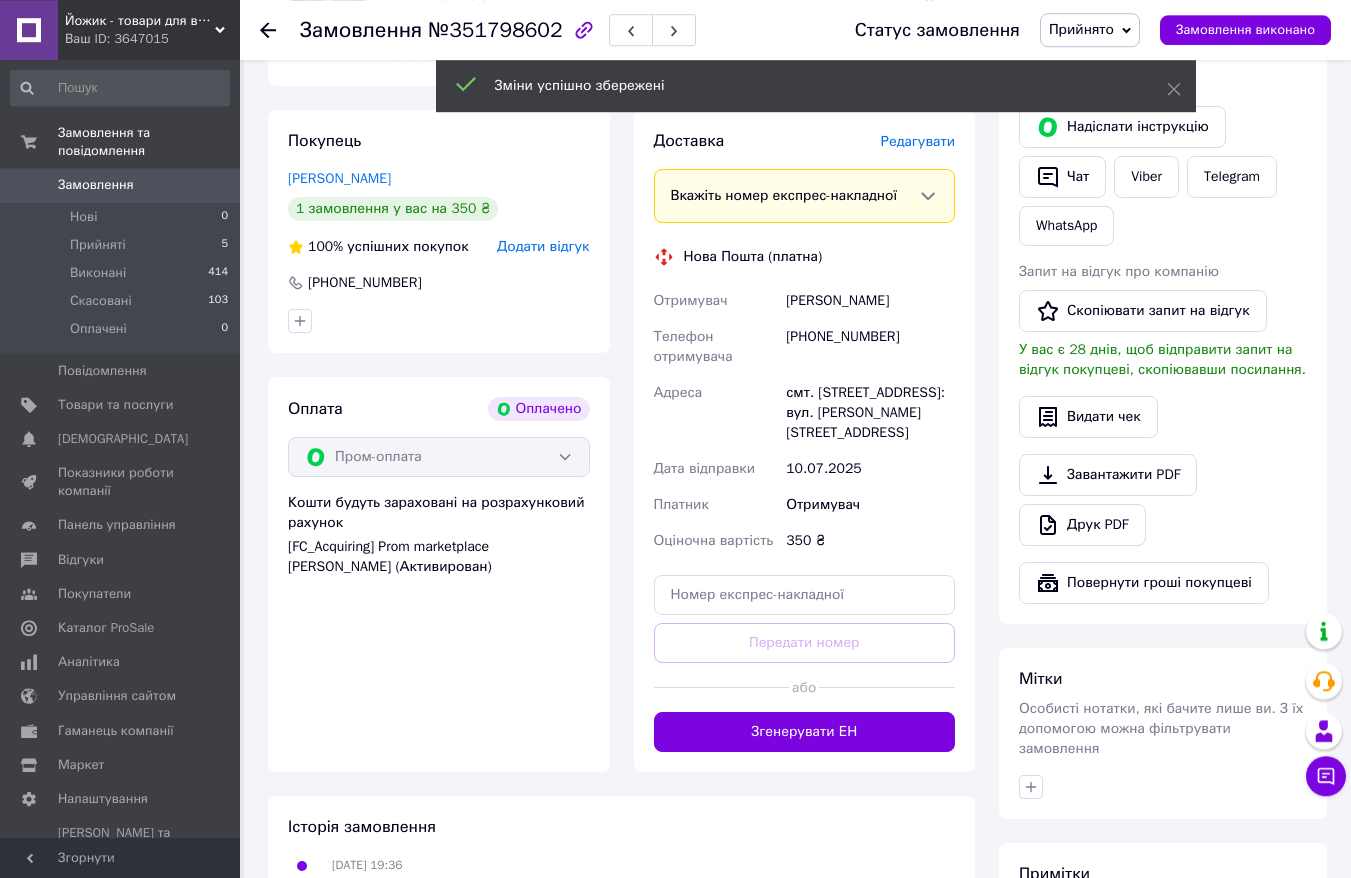 scroll, scrollTop: 382, scrollLeft: 0, axis: vertical 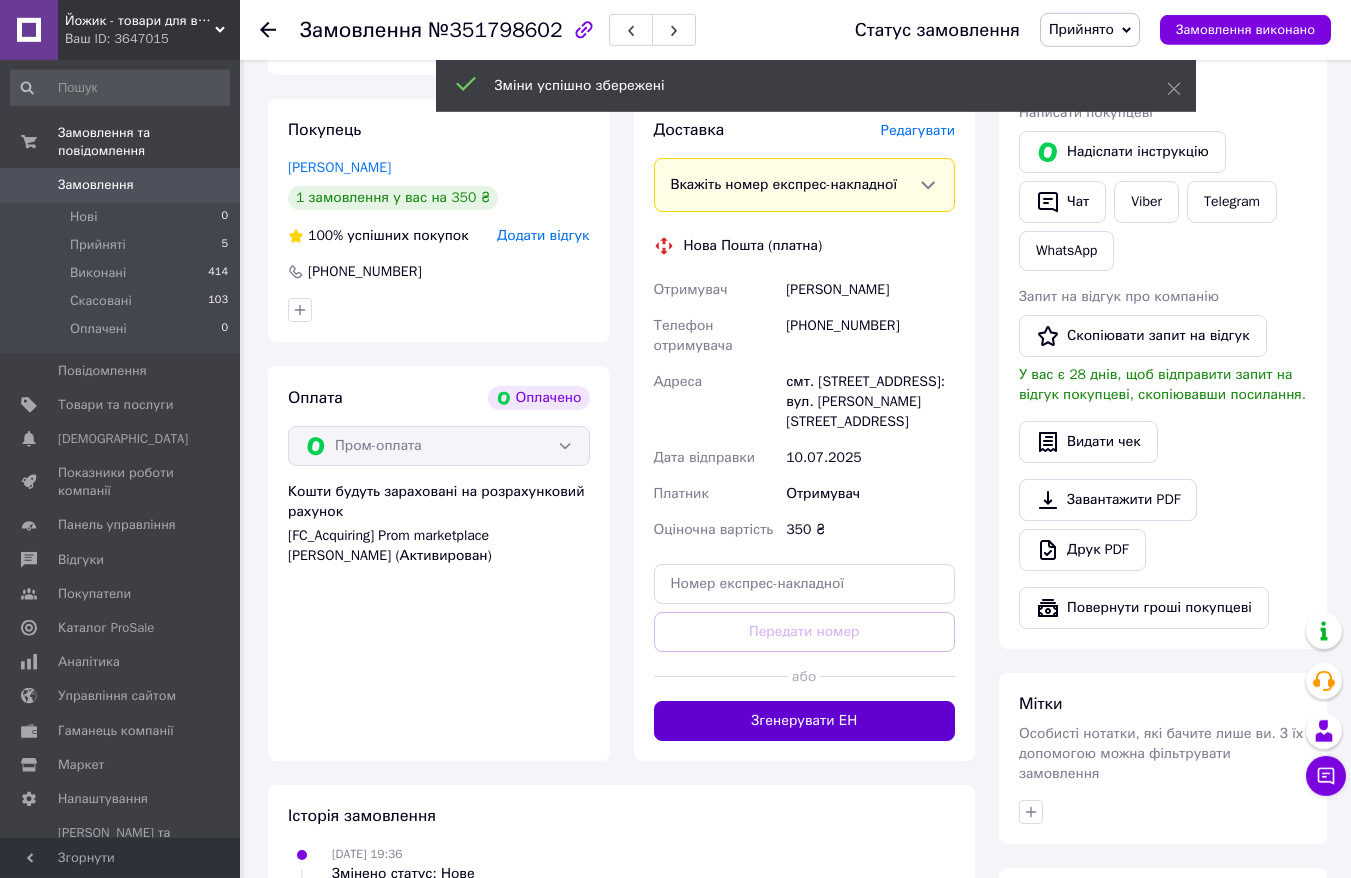 click on "Згенерувати ЕН" at bounding box center [805, 721] 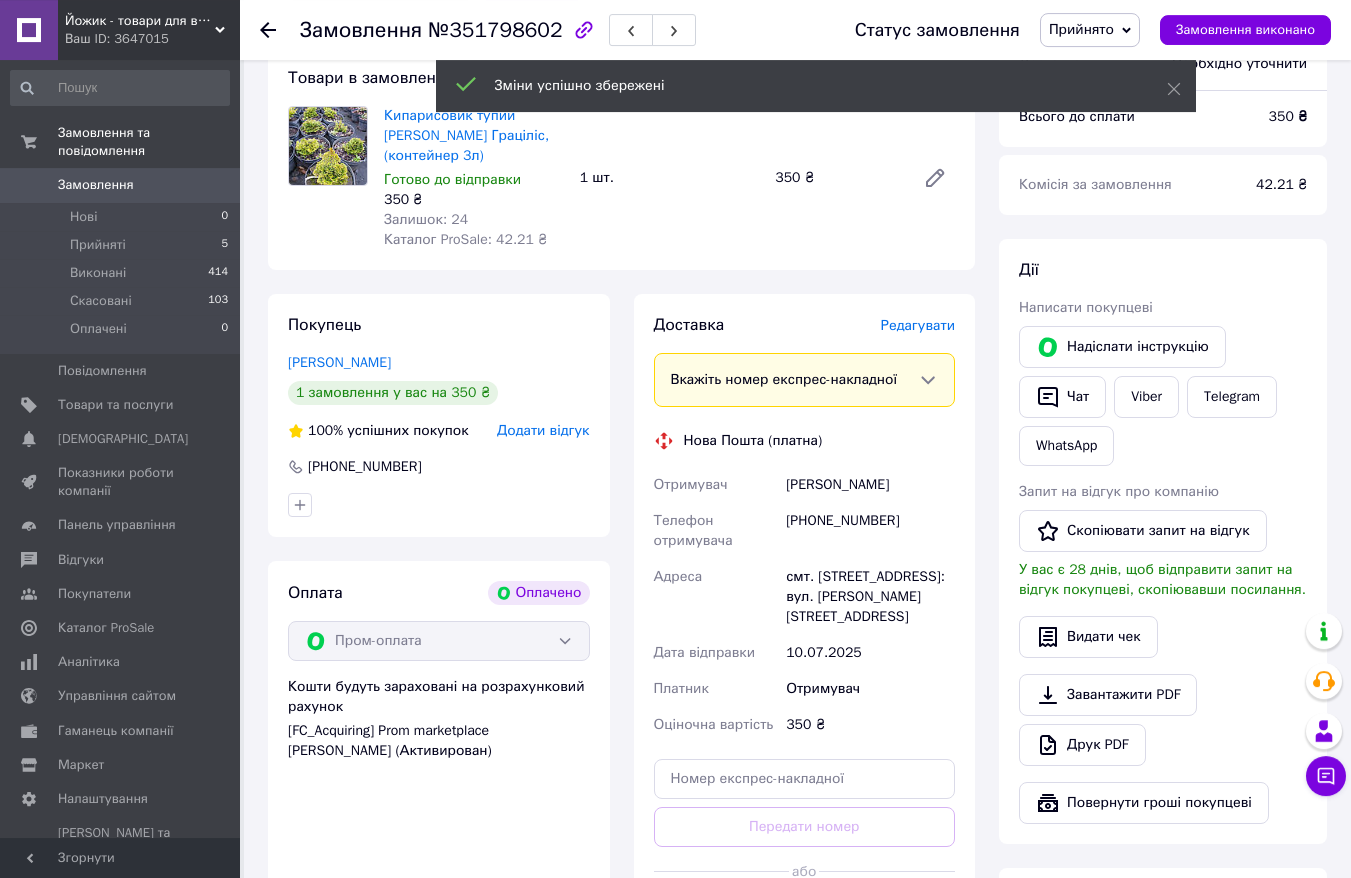 scroll, scrollTop: 181, scrollLeft: 0, axis: vertical 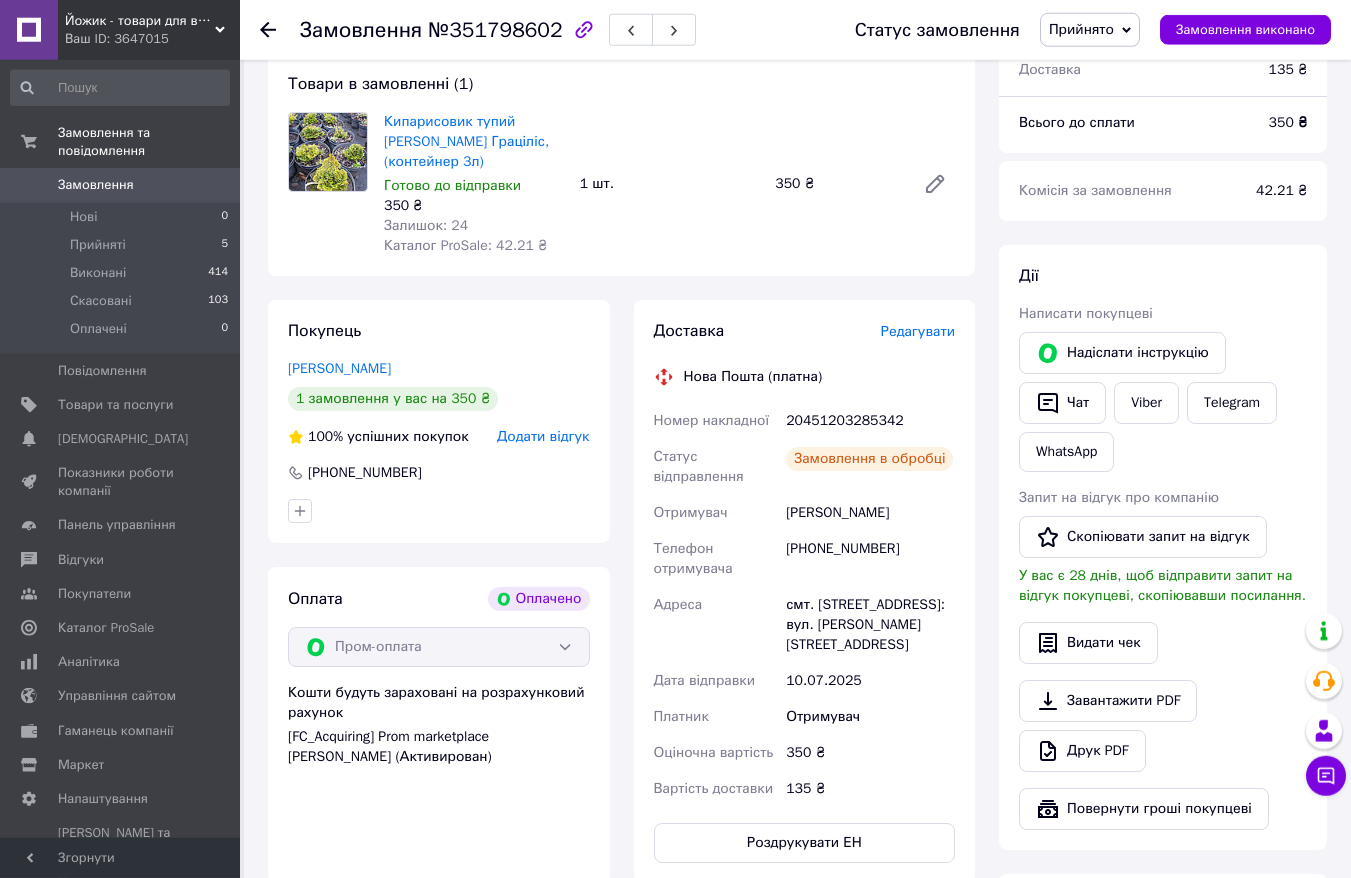 click on "20451203285342" at bounding box center [870, 421] 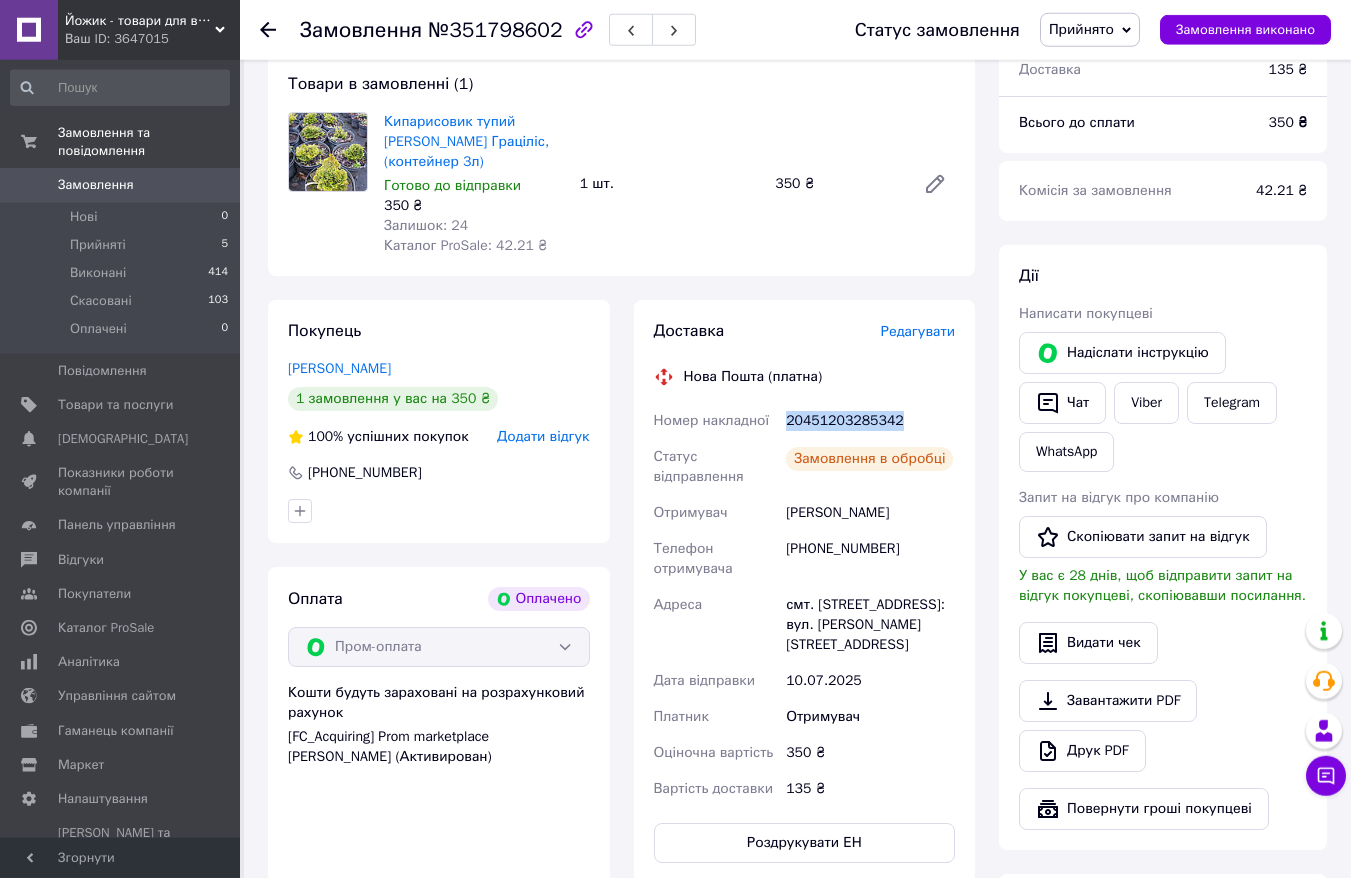 click on "20451203285342" at bounding box center (870, 421) 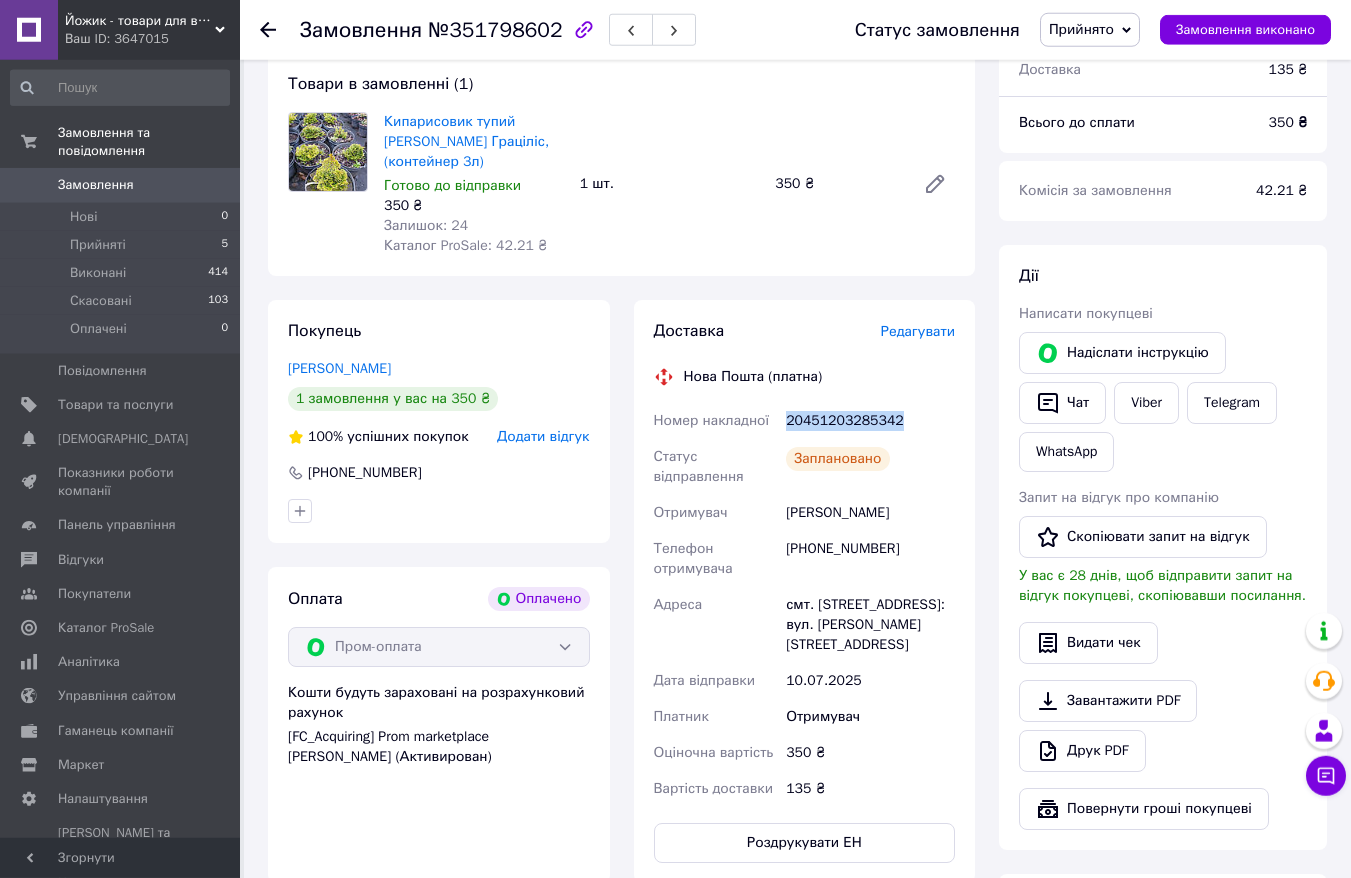 copy on "20451203285342" 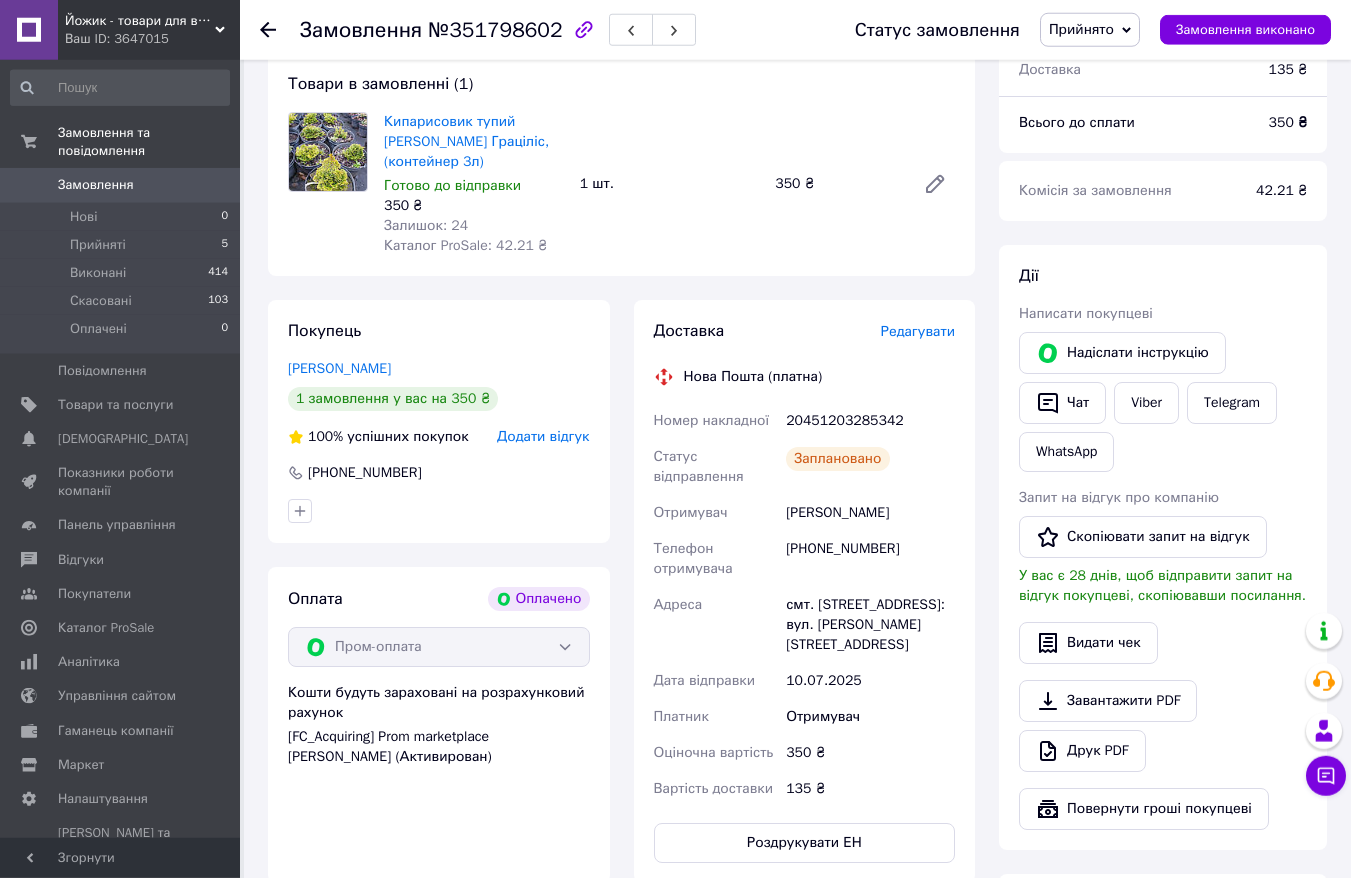 click on "Замовлення №351798602 Статус замовлення Прийнято Виконано Скасовано Оплачено Замовлення виконано" at bounding box center [795, 30] 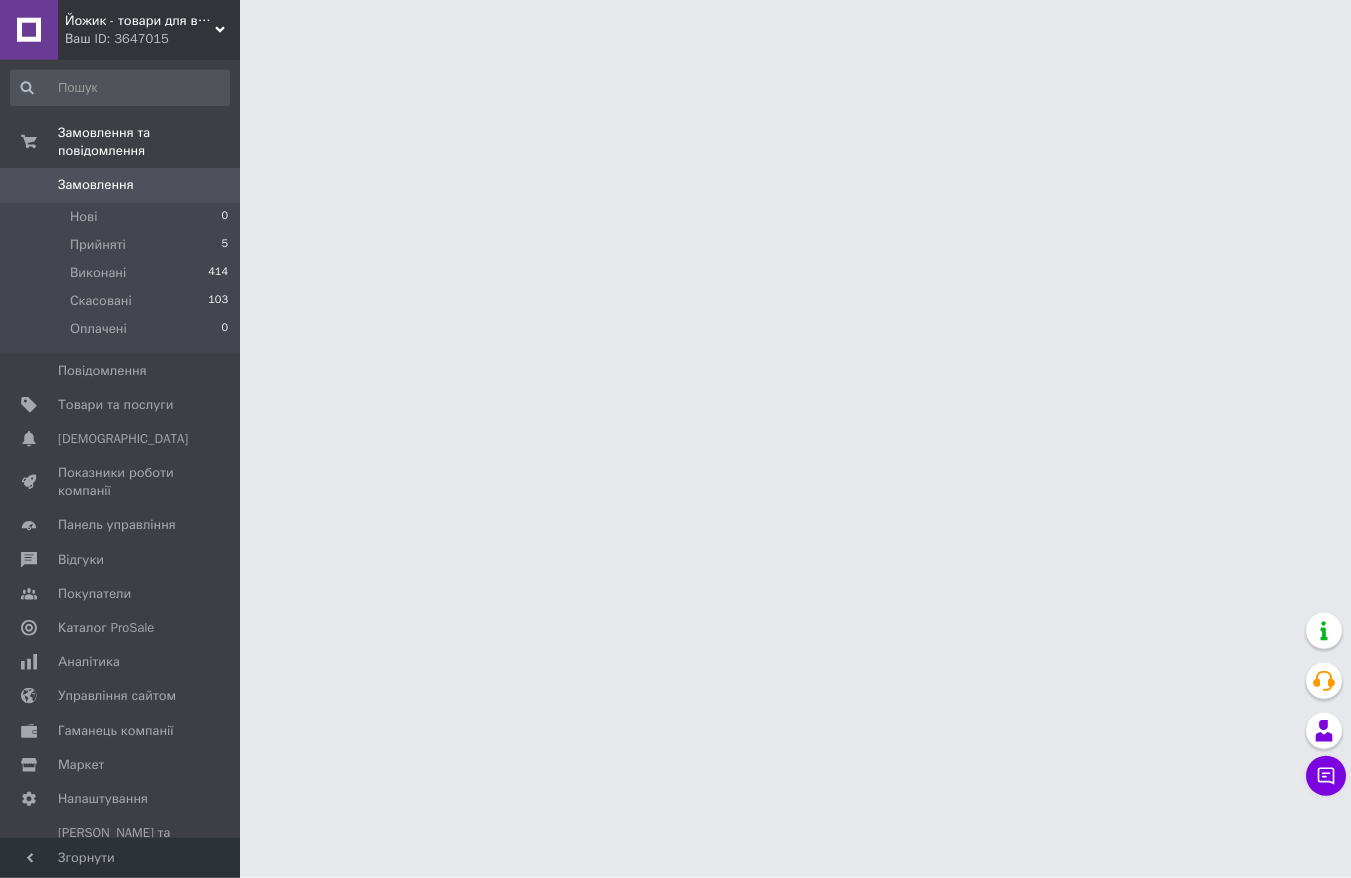 scroll, scrollTop: 0, scrollLeft: 0, axis: both 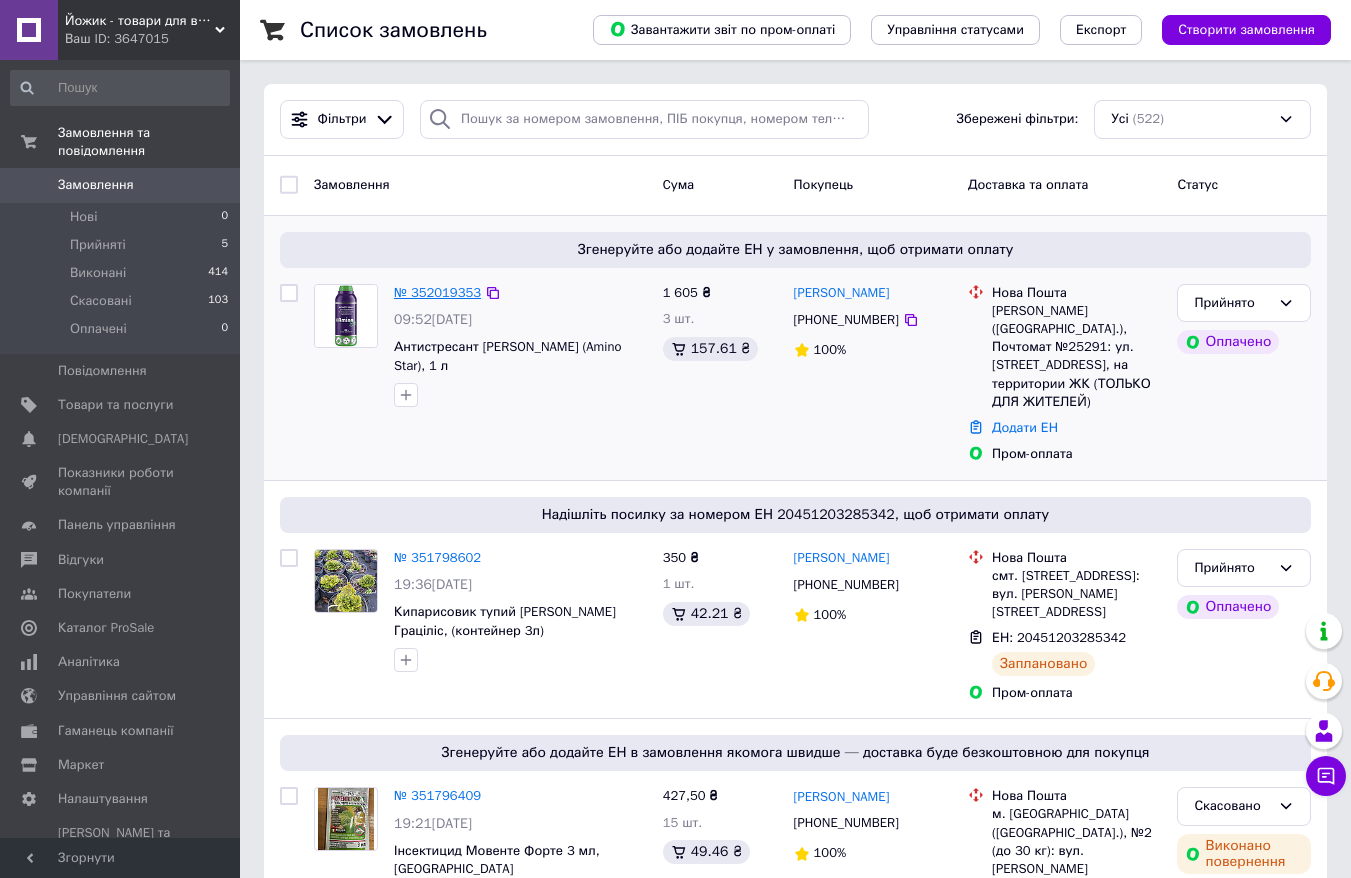 click on "№ 352019353" at bounding box center (437, 292) 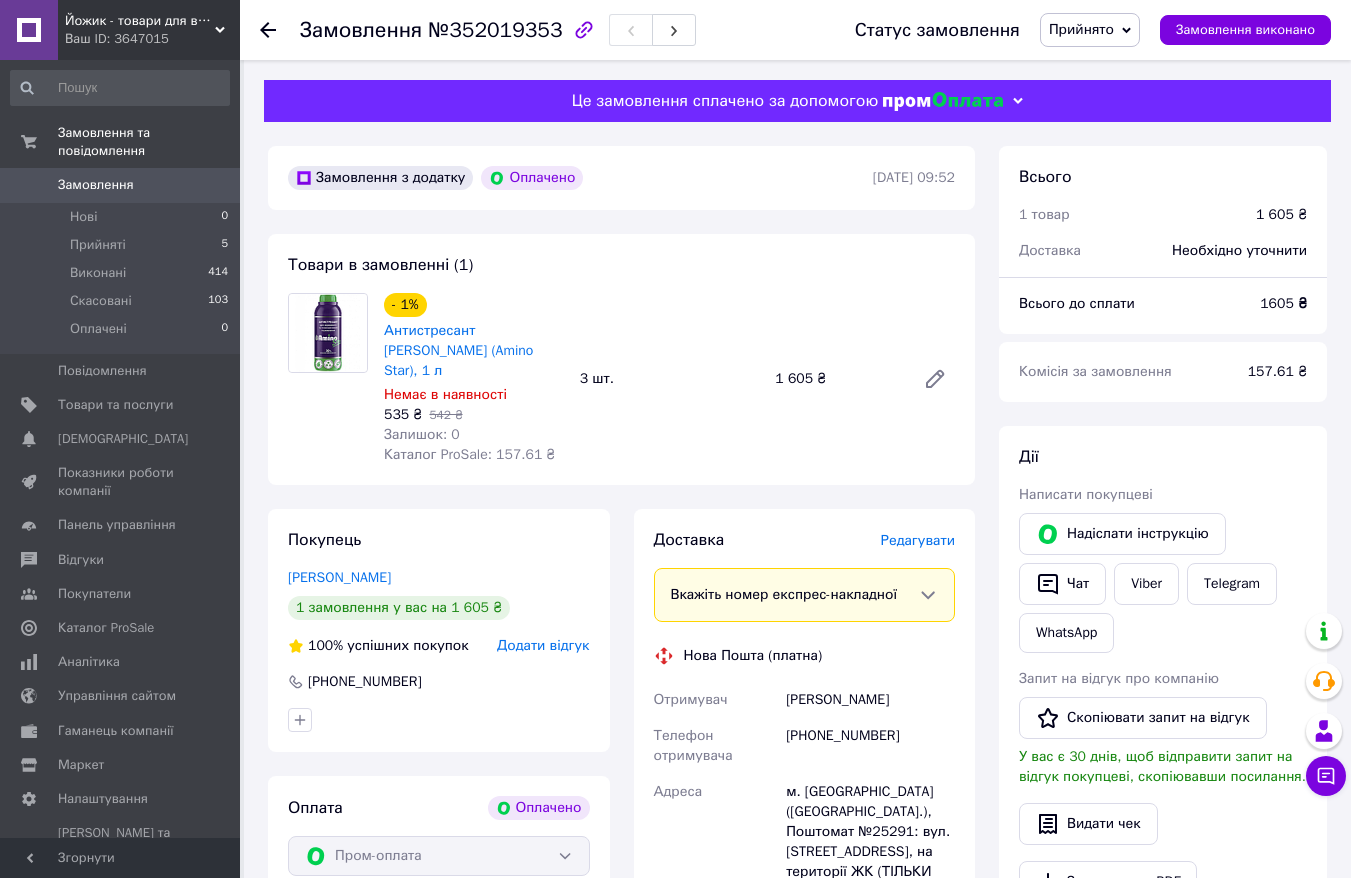 click on "Редагувати" at bounding box center [918, 540] 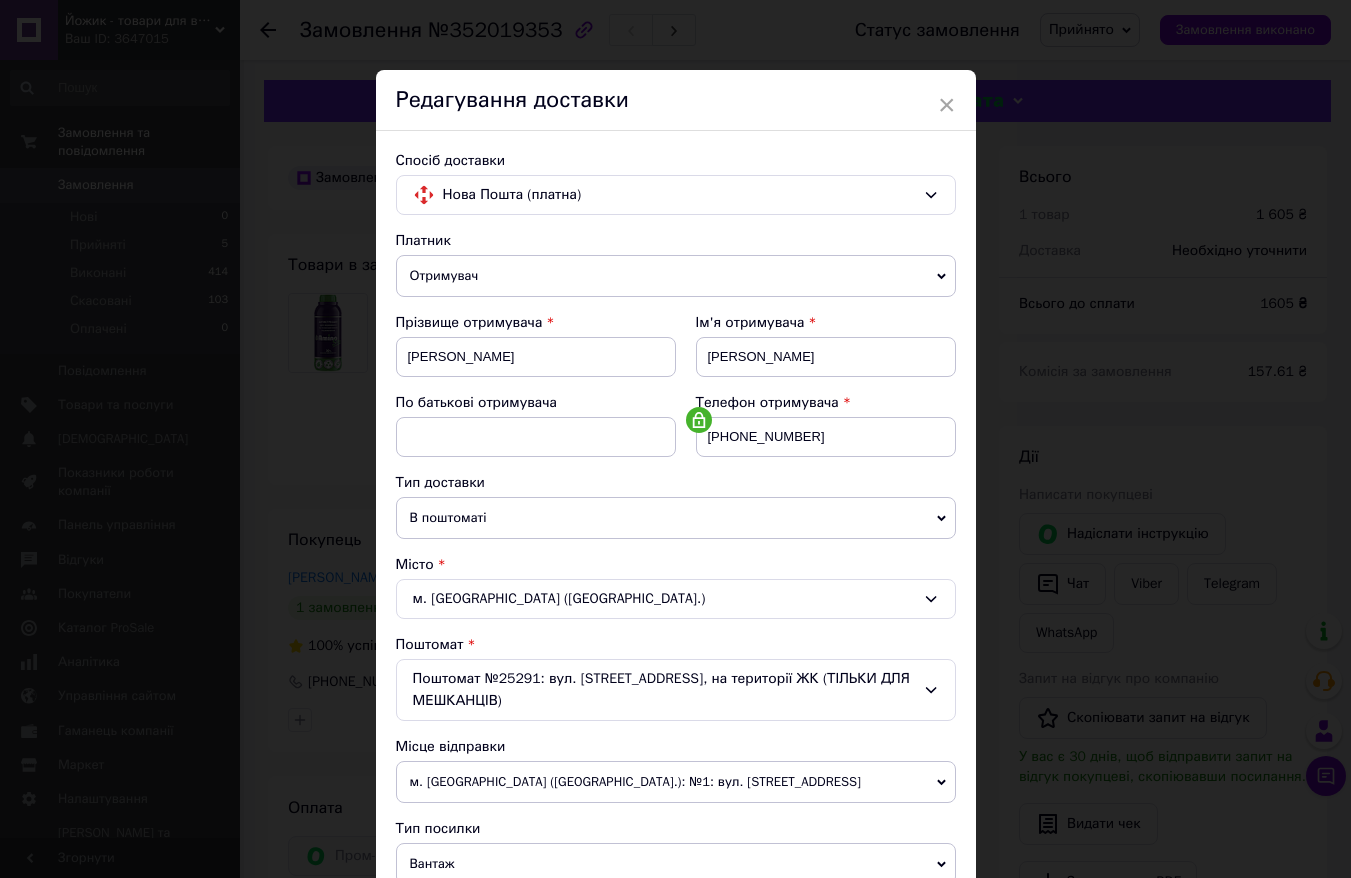 scroll, scrollTop: 472, scrollLeft: 0, axis: vertical 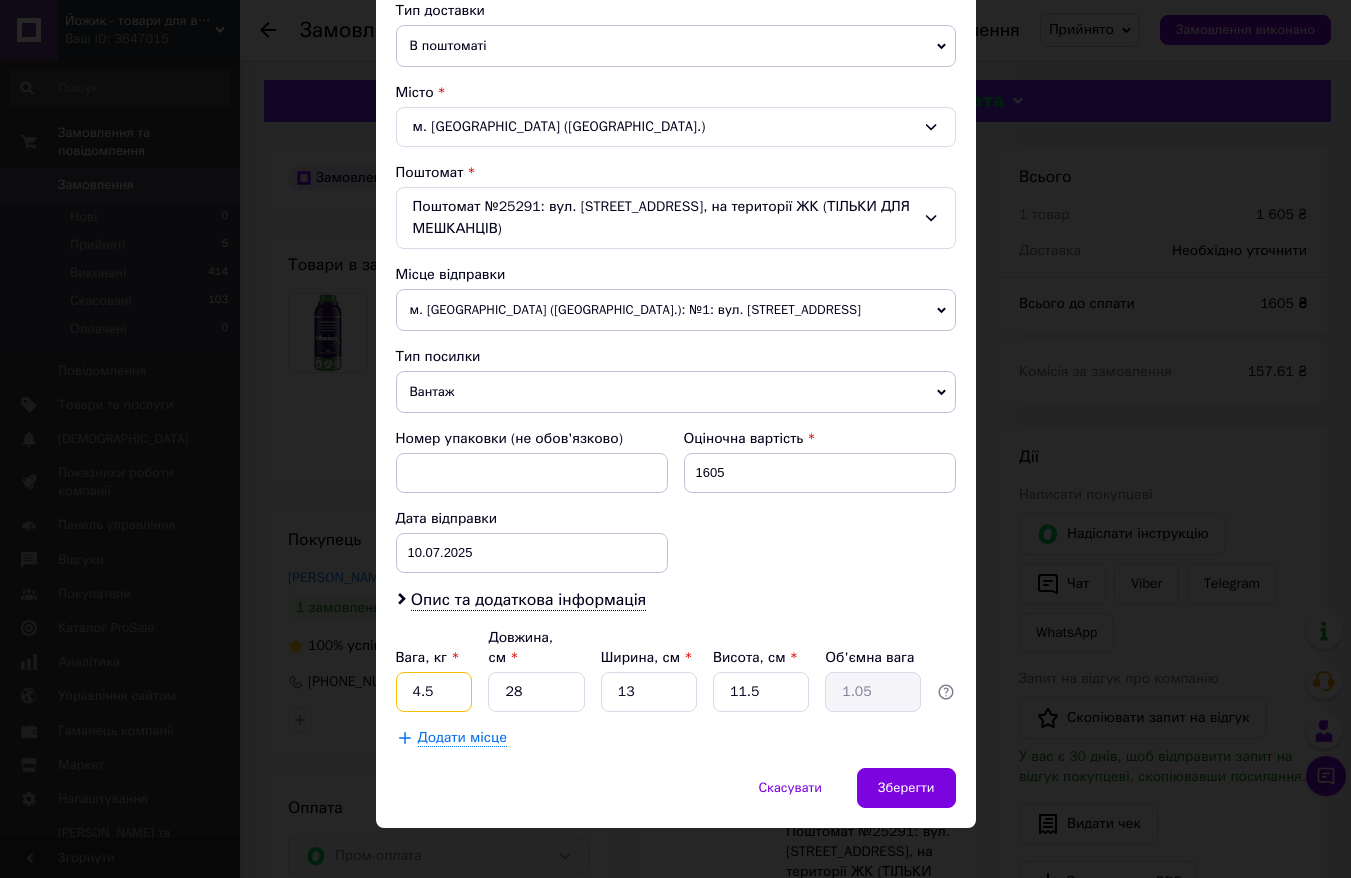 click on "4.5" at bounding box center (434, 692) 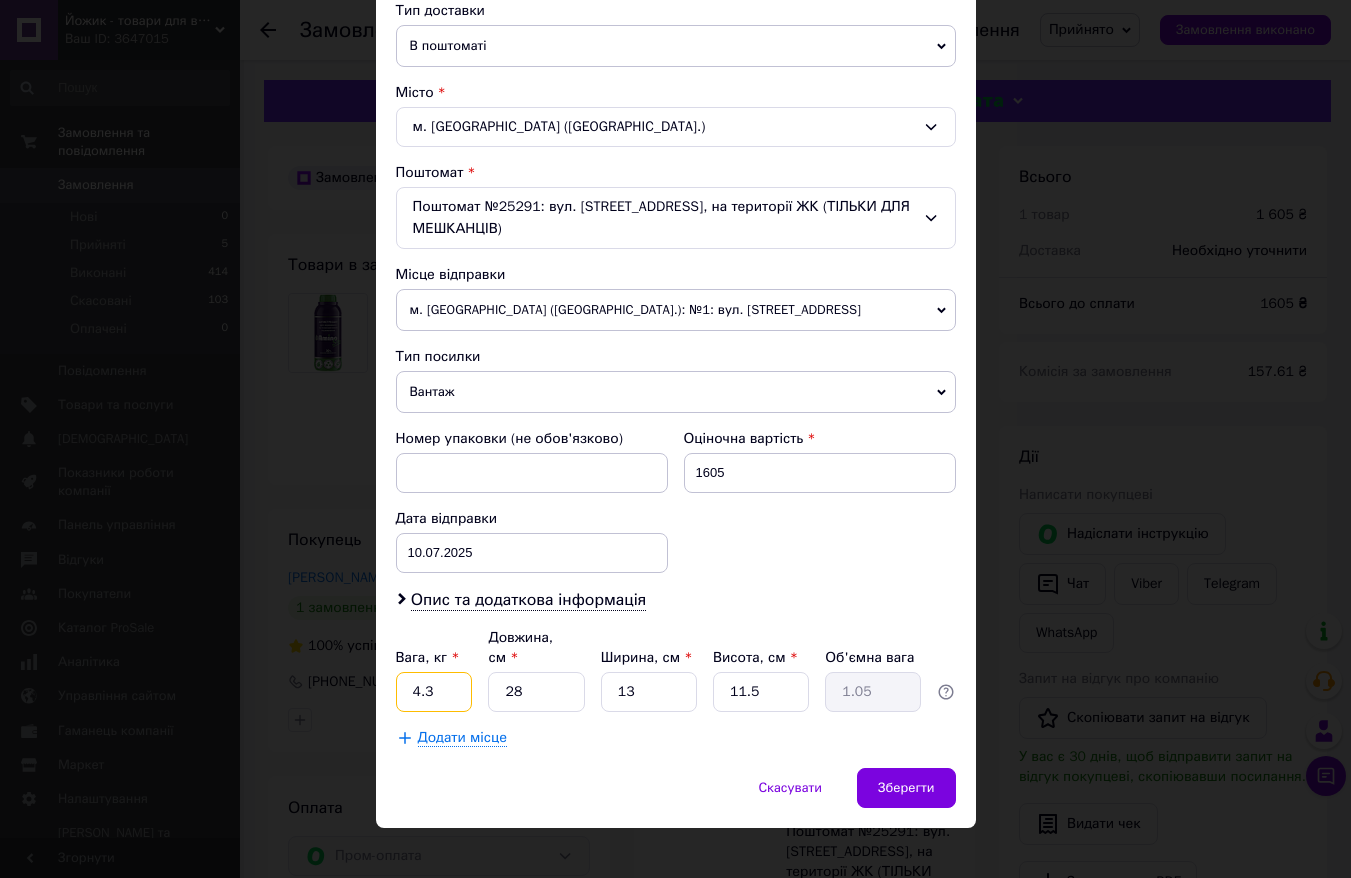 type on "4.3" 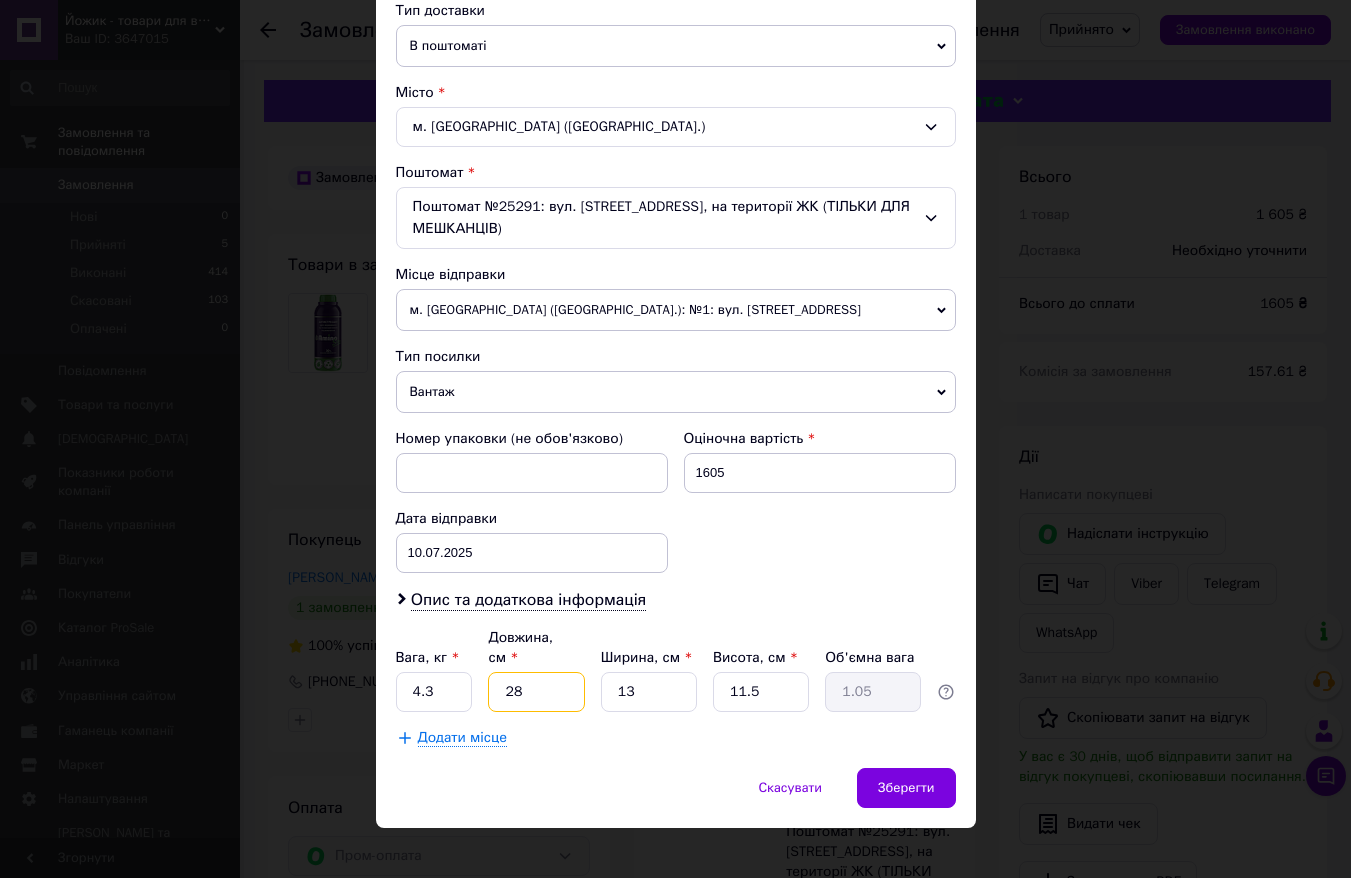 type on "2" 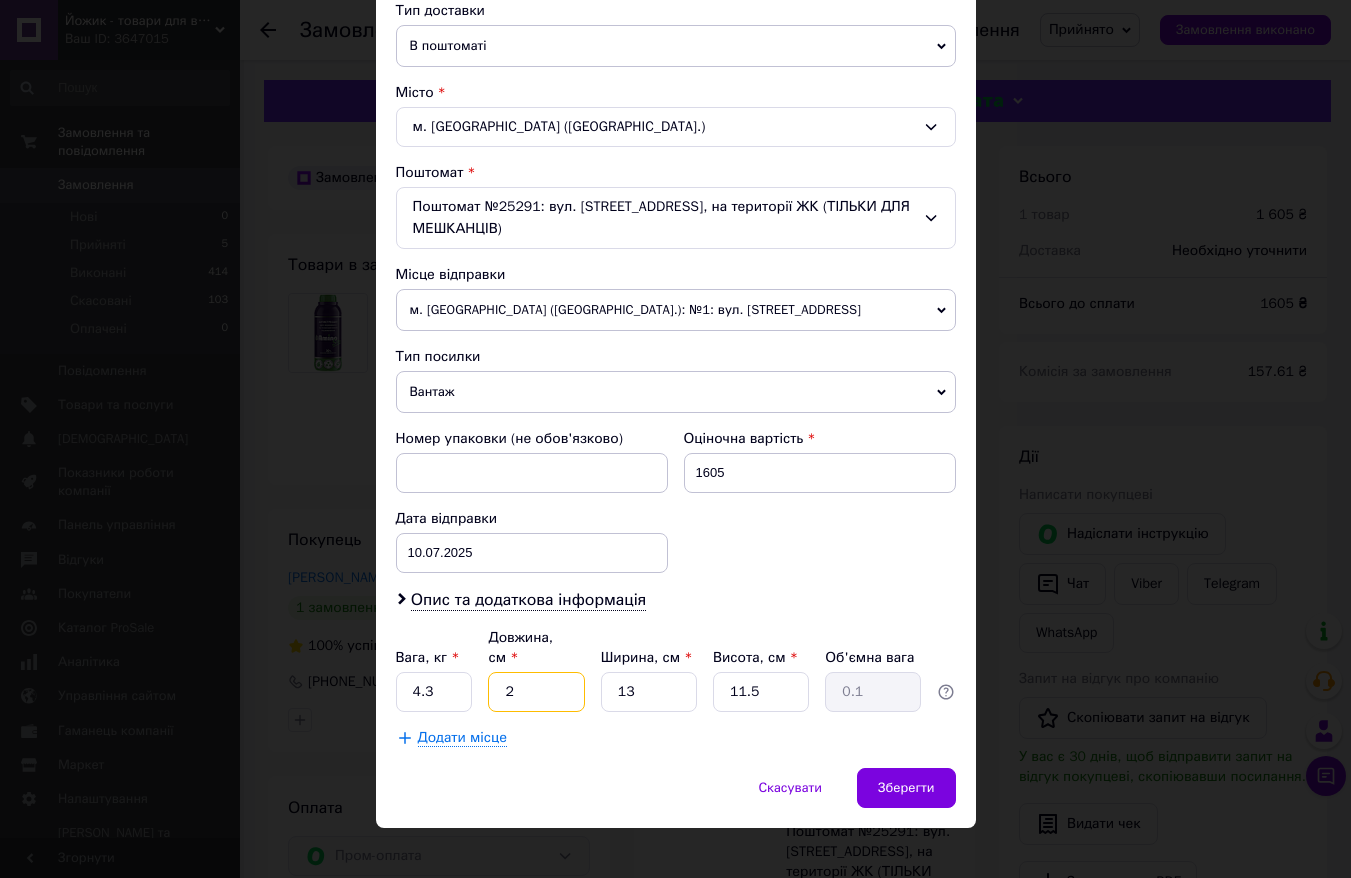 type on "28" 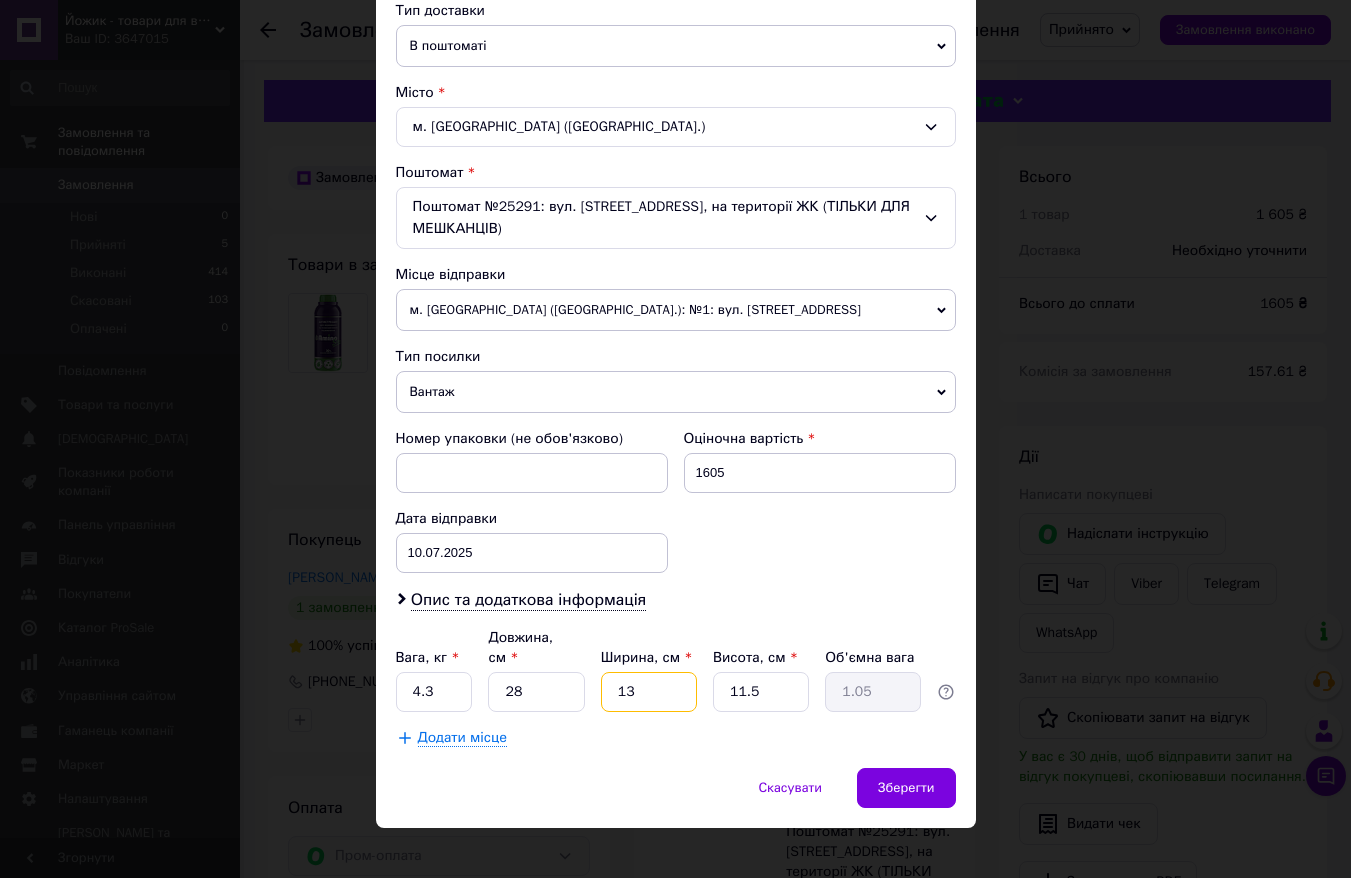 type on "1" 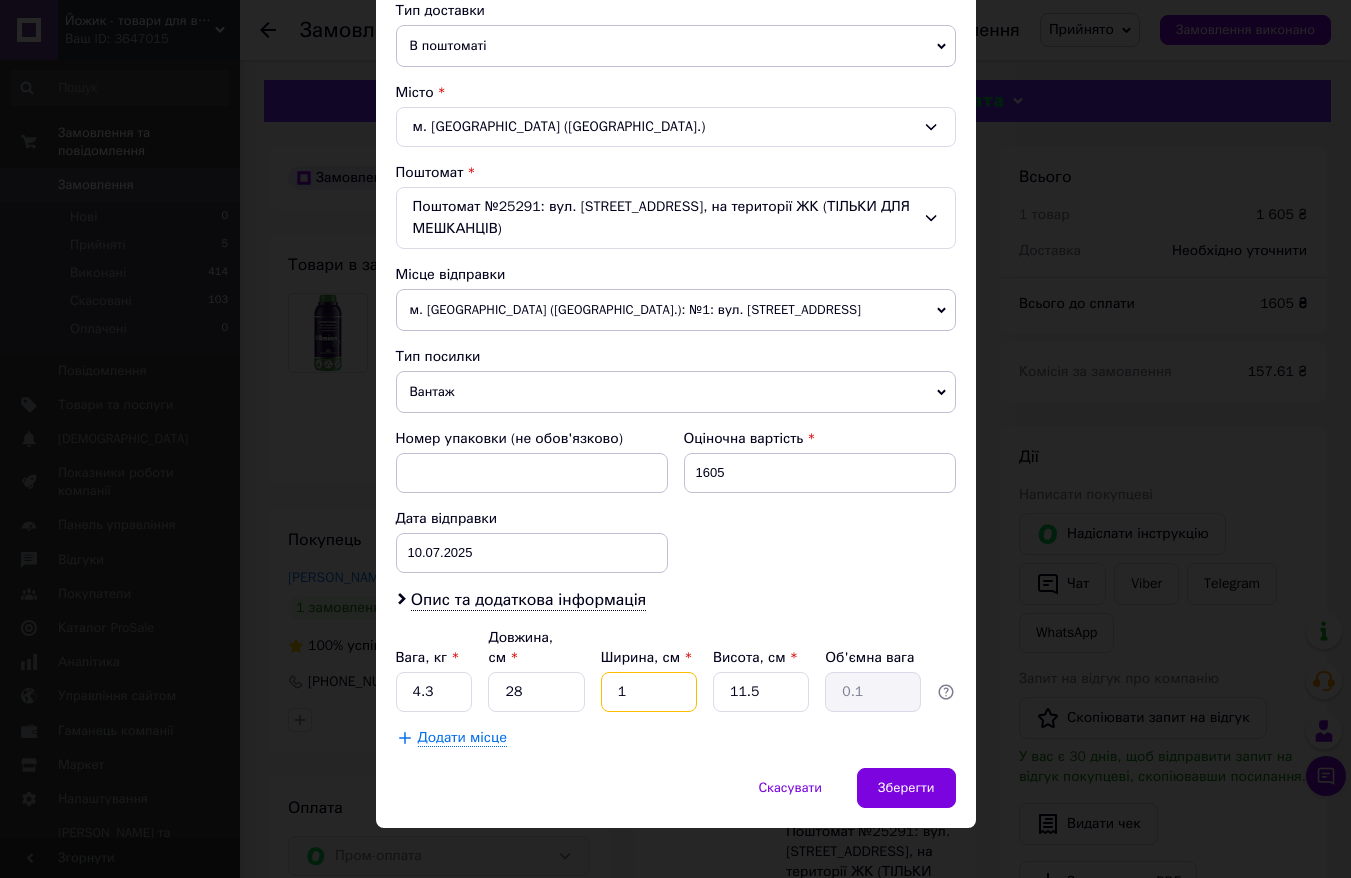 type on "17" 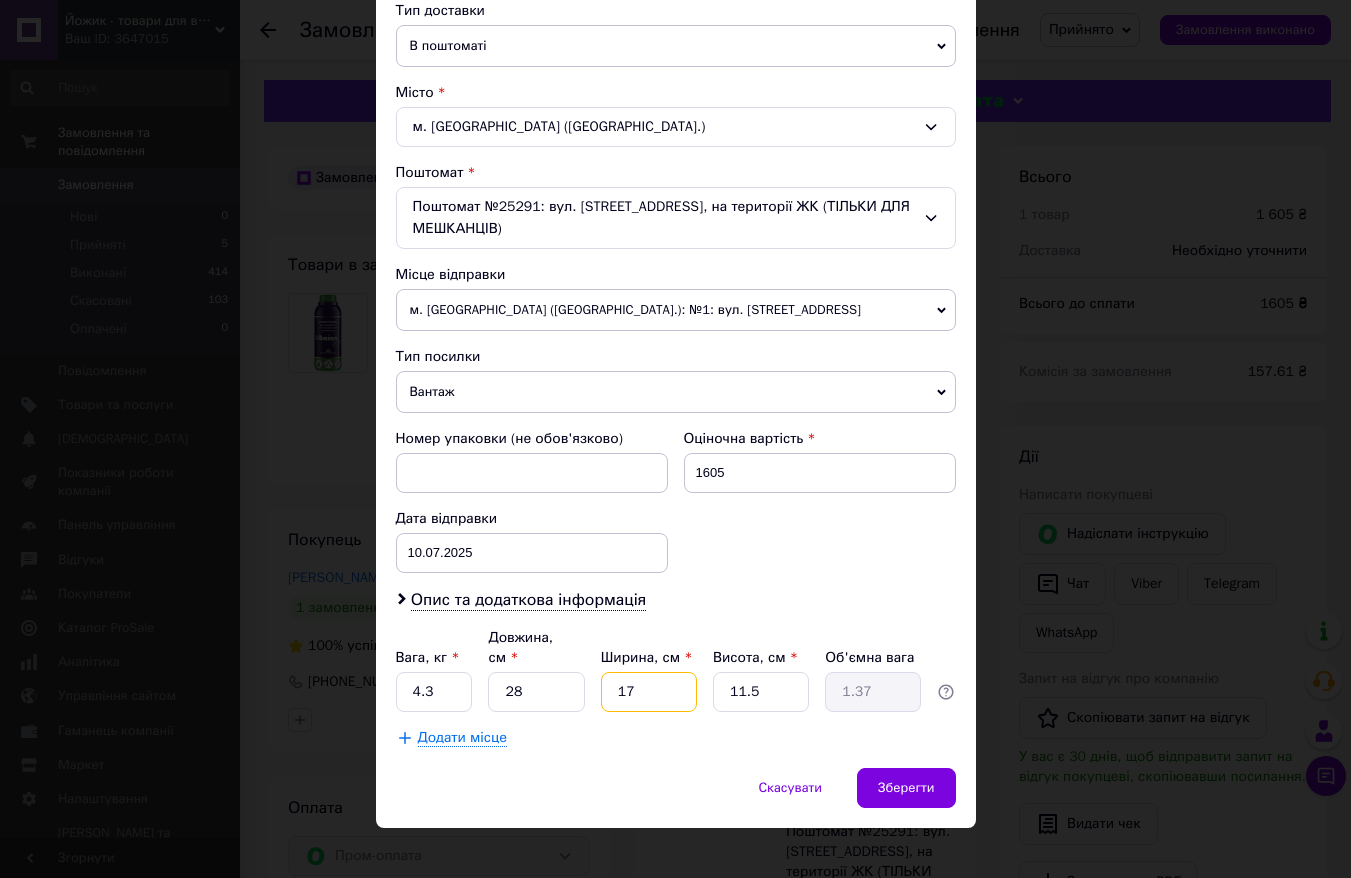 type on "17" 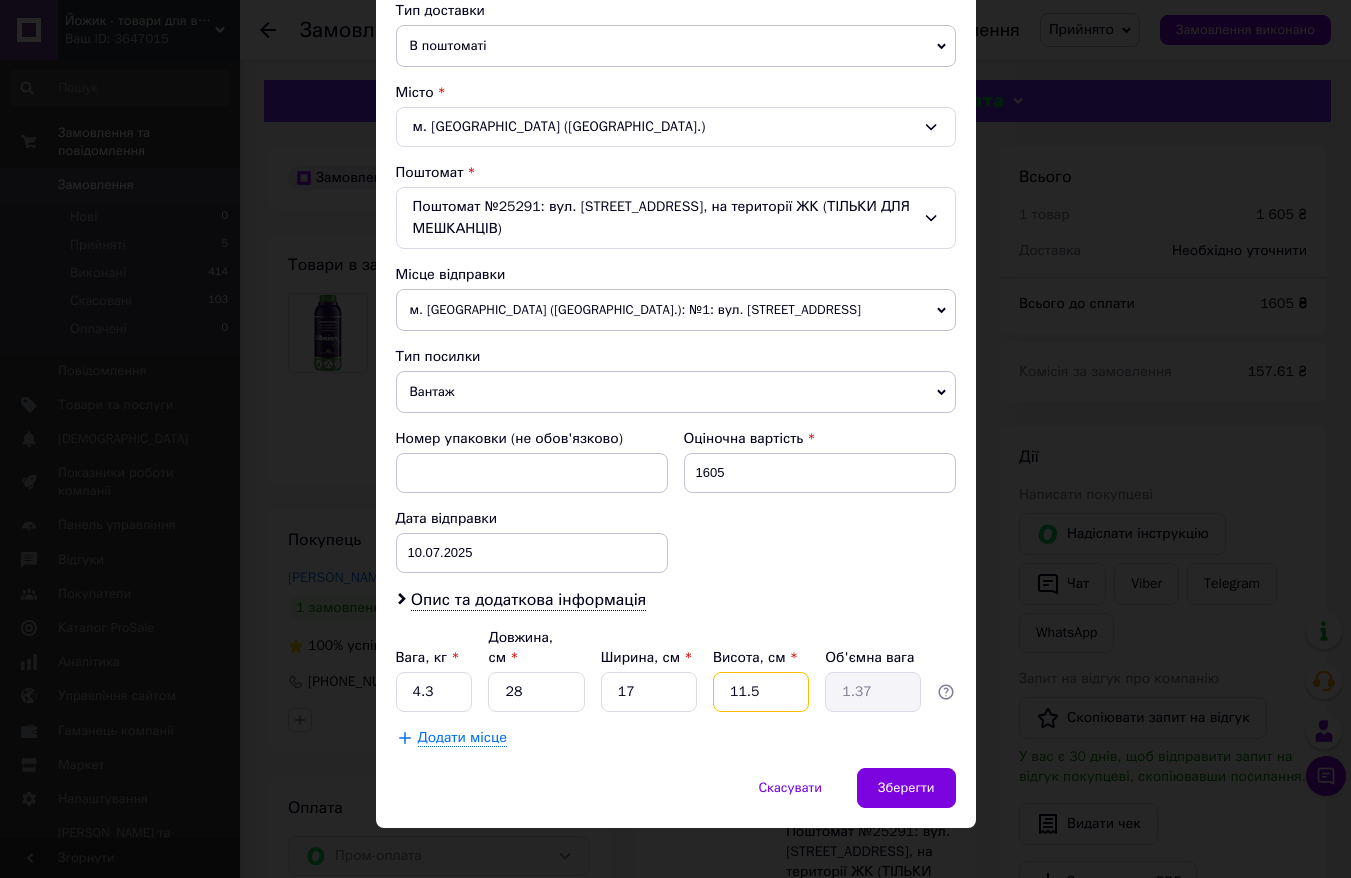 type on "1" 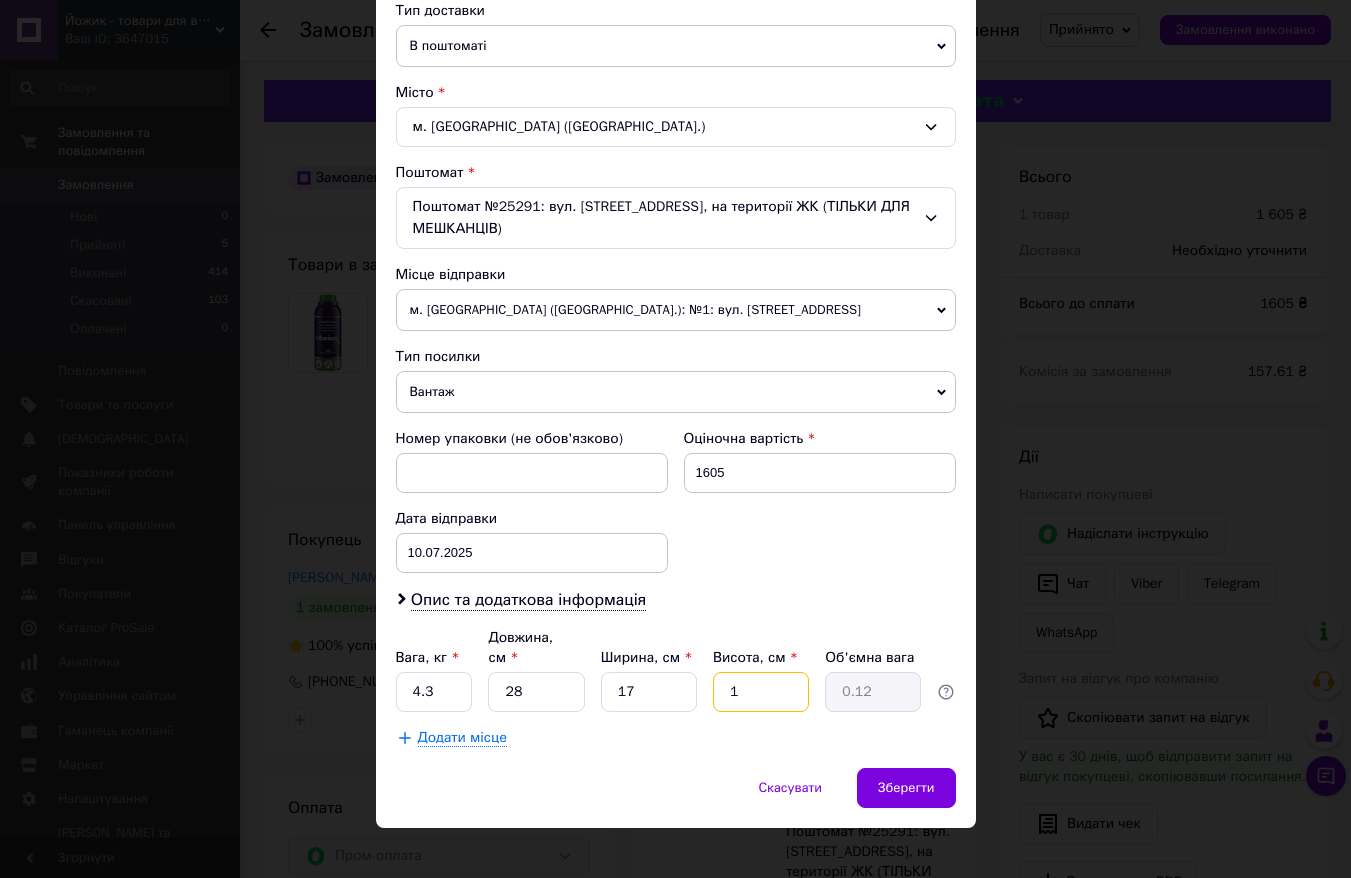 type on "17" 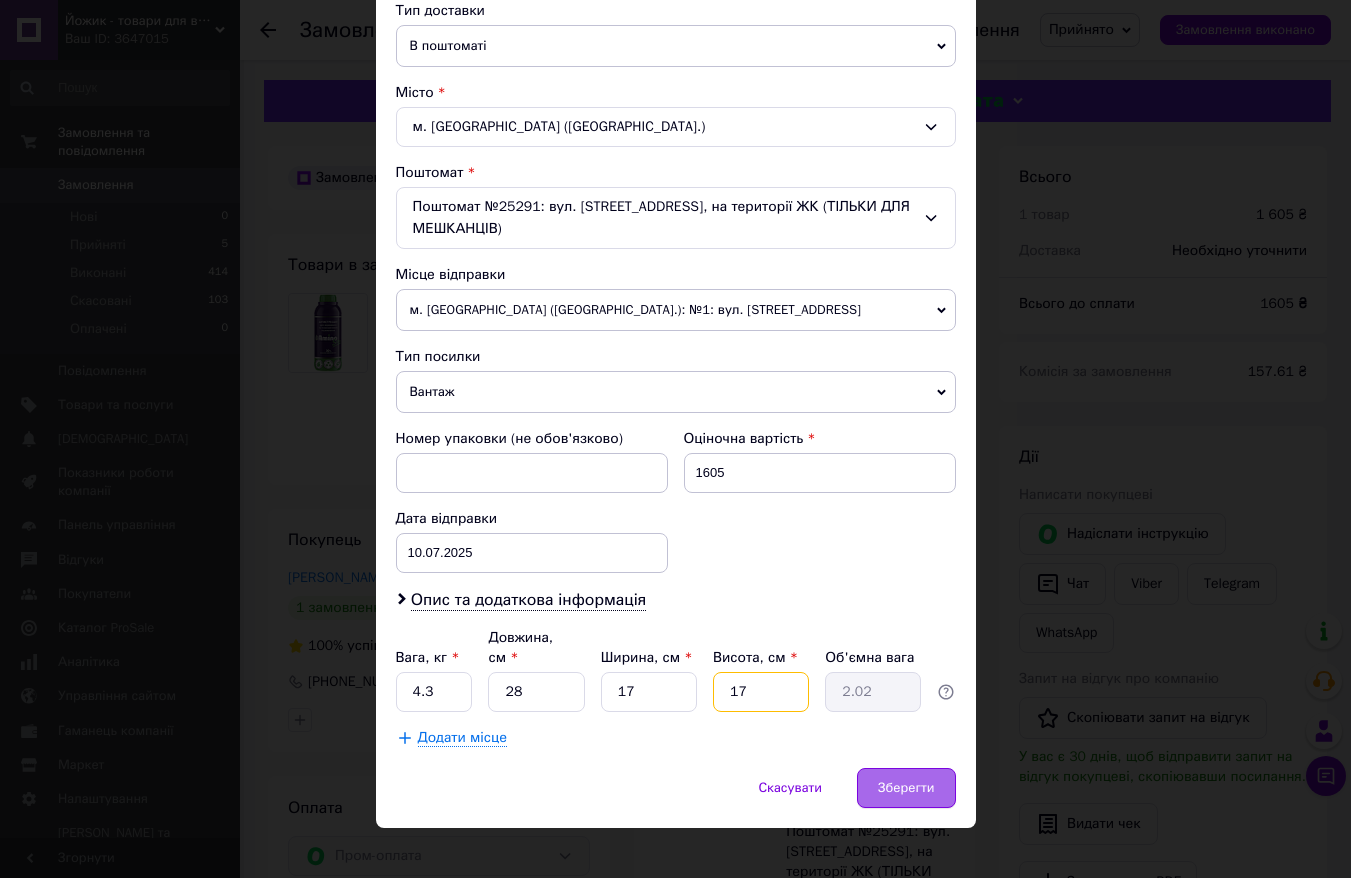 type on "17" 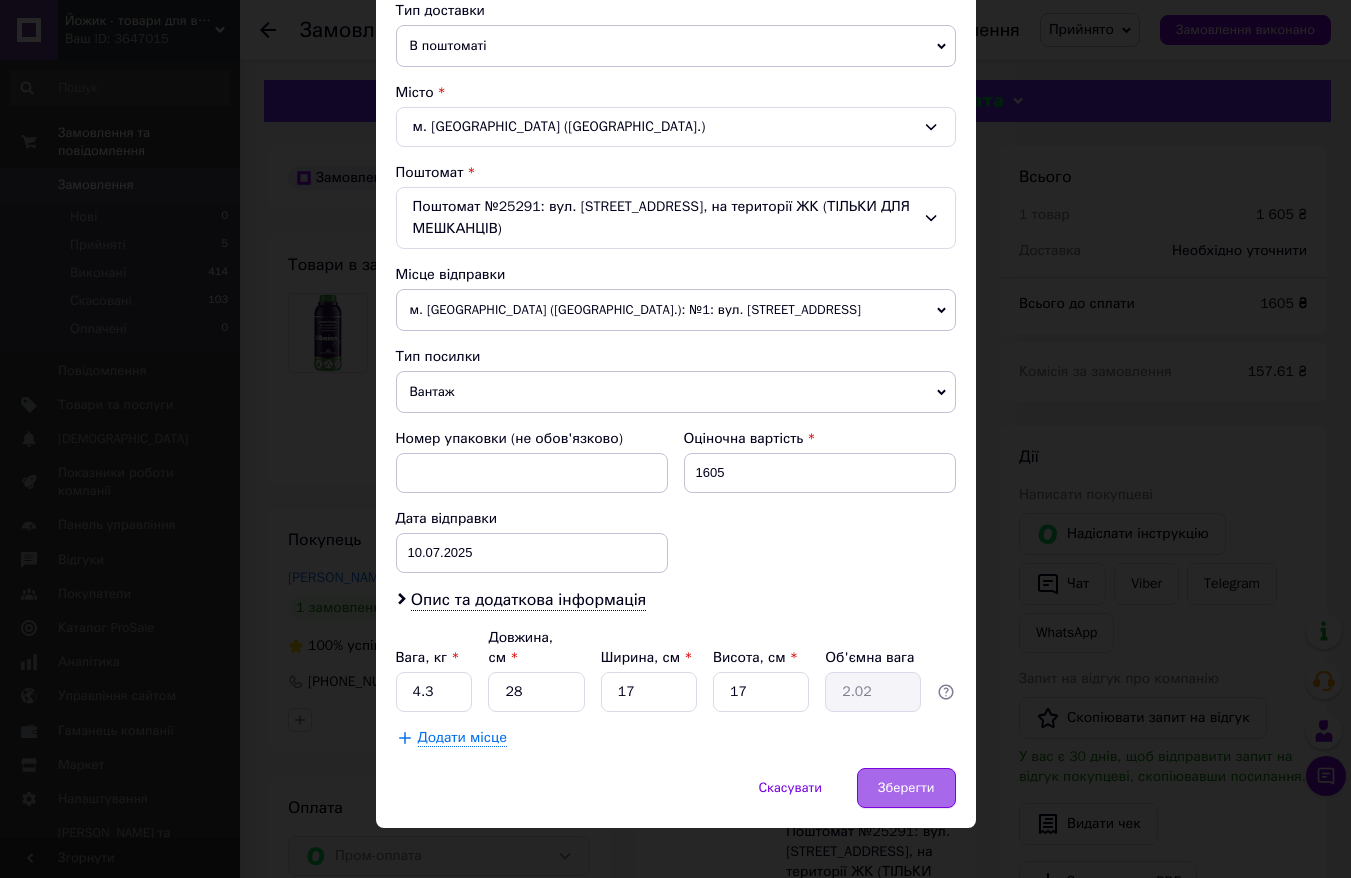 click on "Зберегти" at bounding box center [906, 788] 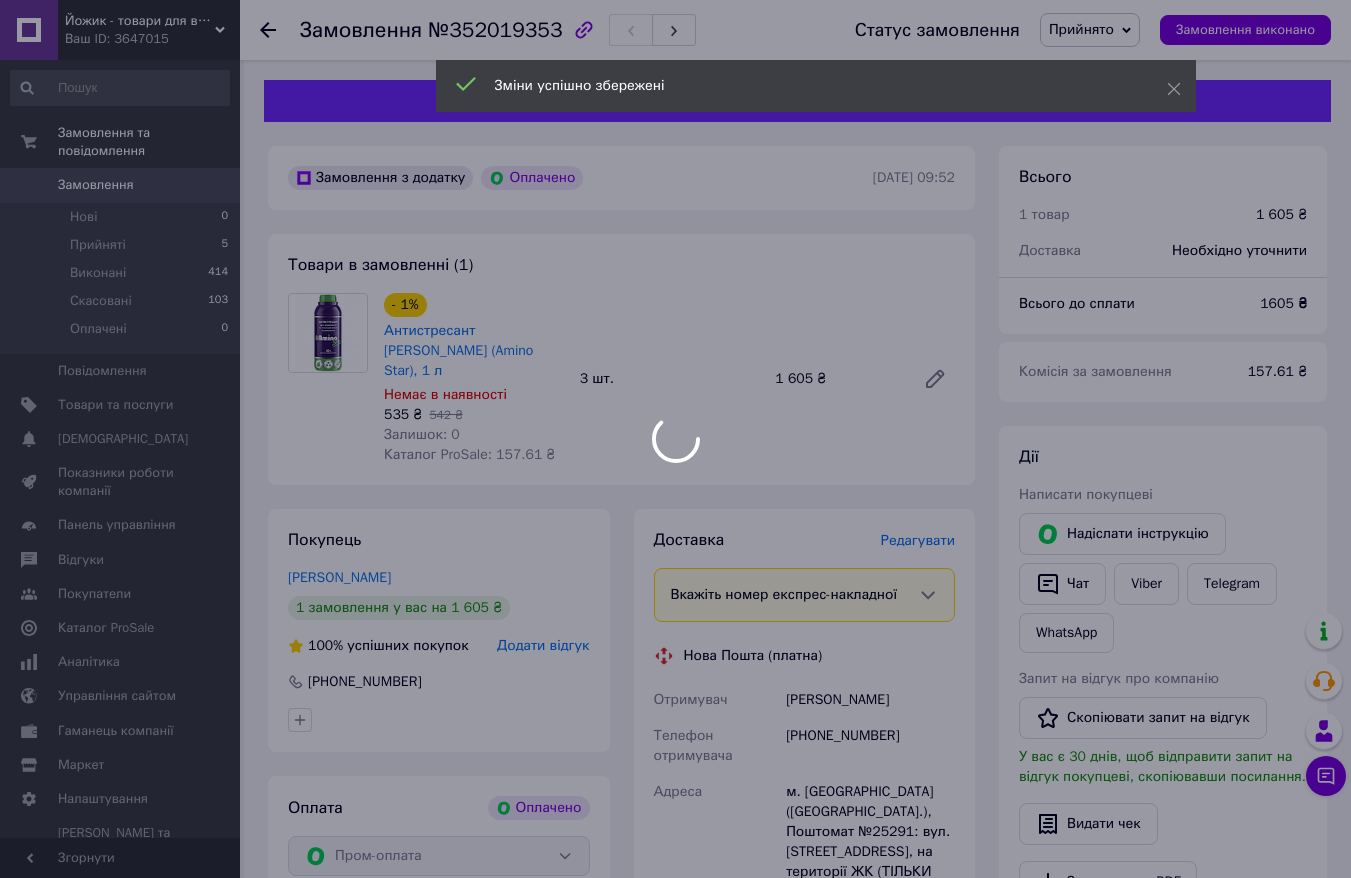 scroll, scrollTop: 459, scrollLeft: 0, axis: vertical 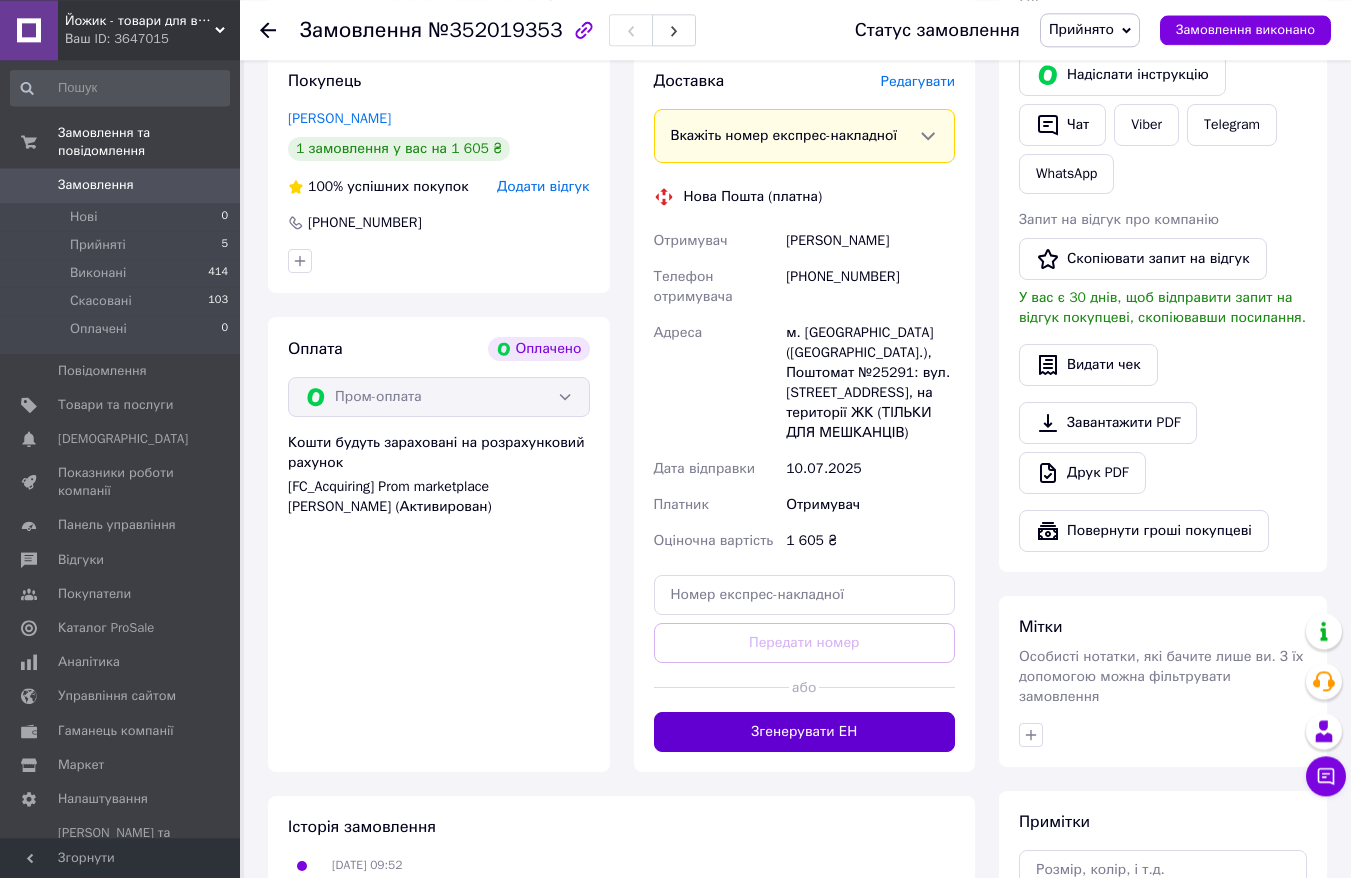 click on "Згенерувати ЕН" at bounding box center [805, 732] 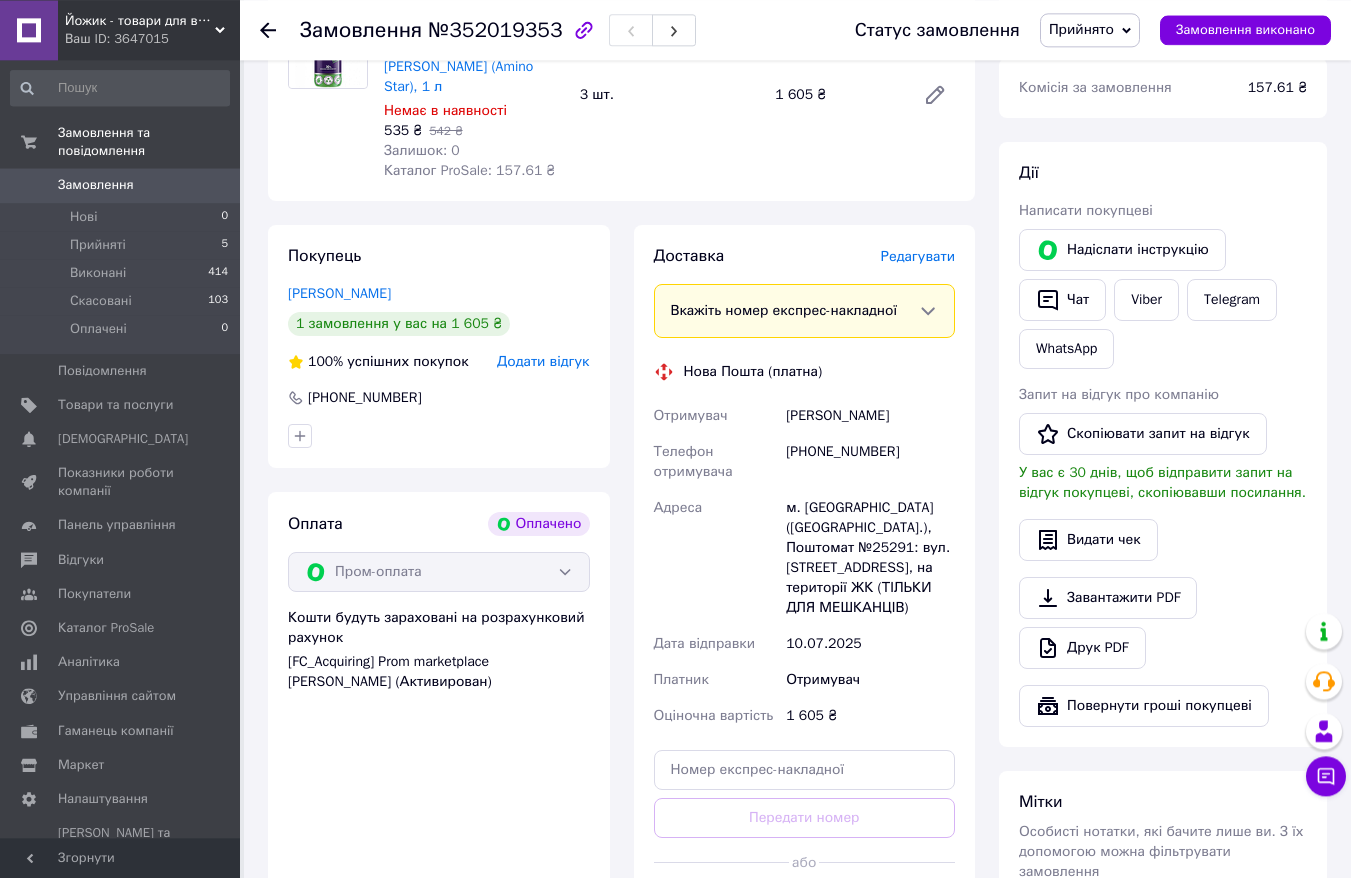 scroll, scrollTop: 282, scrollLeft: 0, axis: vertical 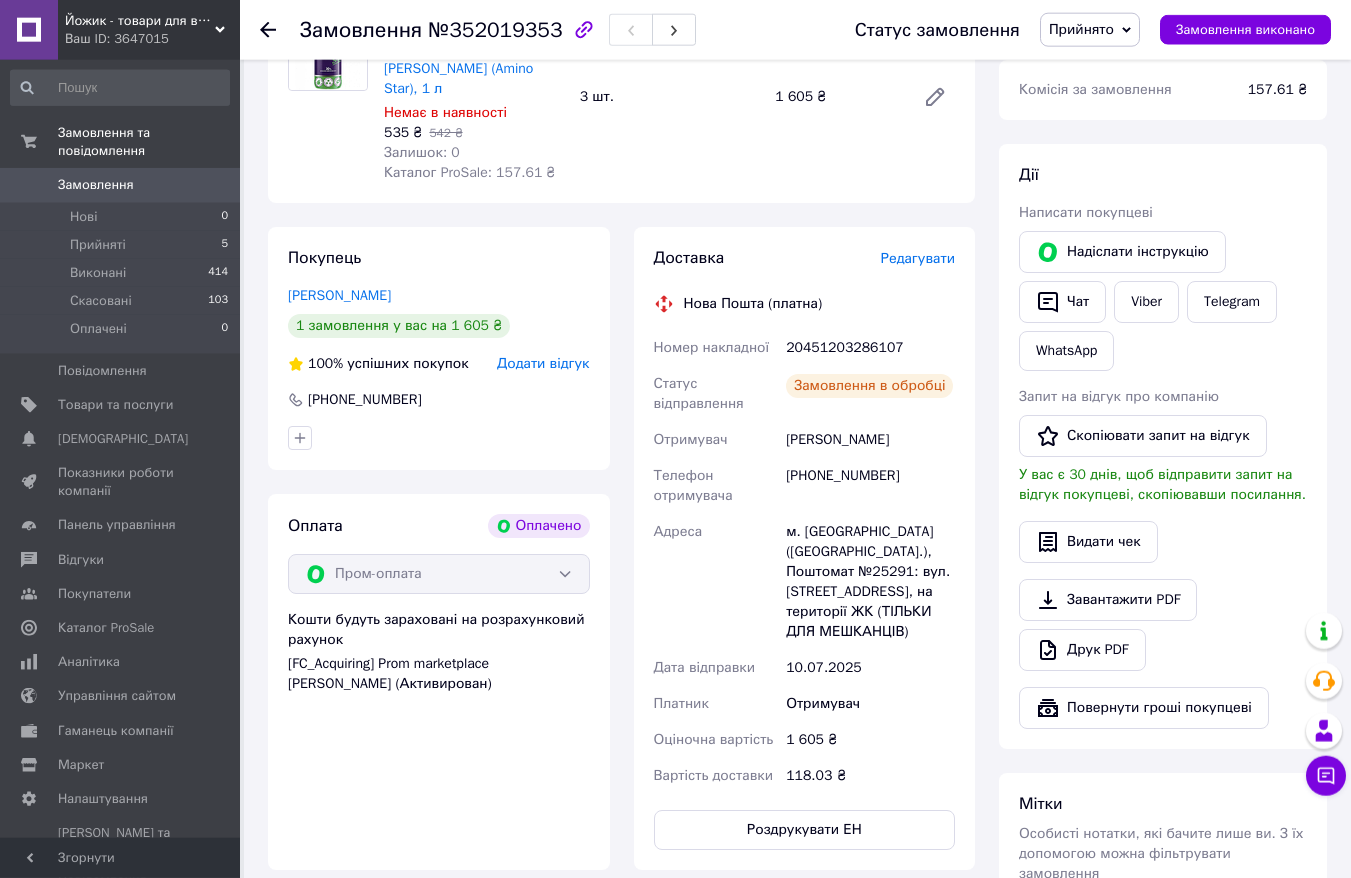 click on "20451203286107" at bounding box center (870, 348) 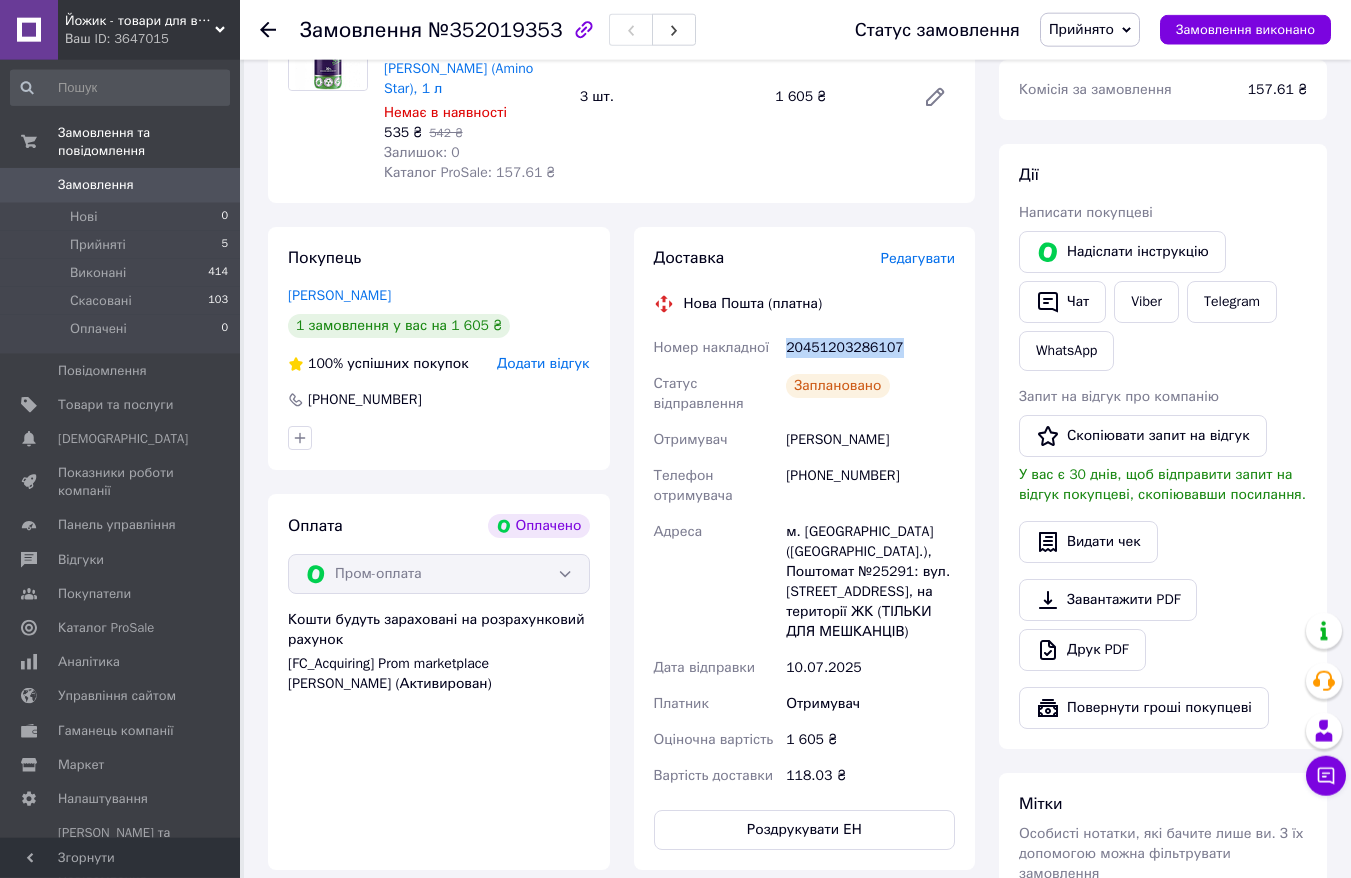 click on "20451203286107" at bounding box center (870, 348) 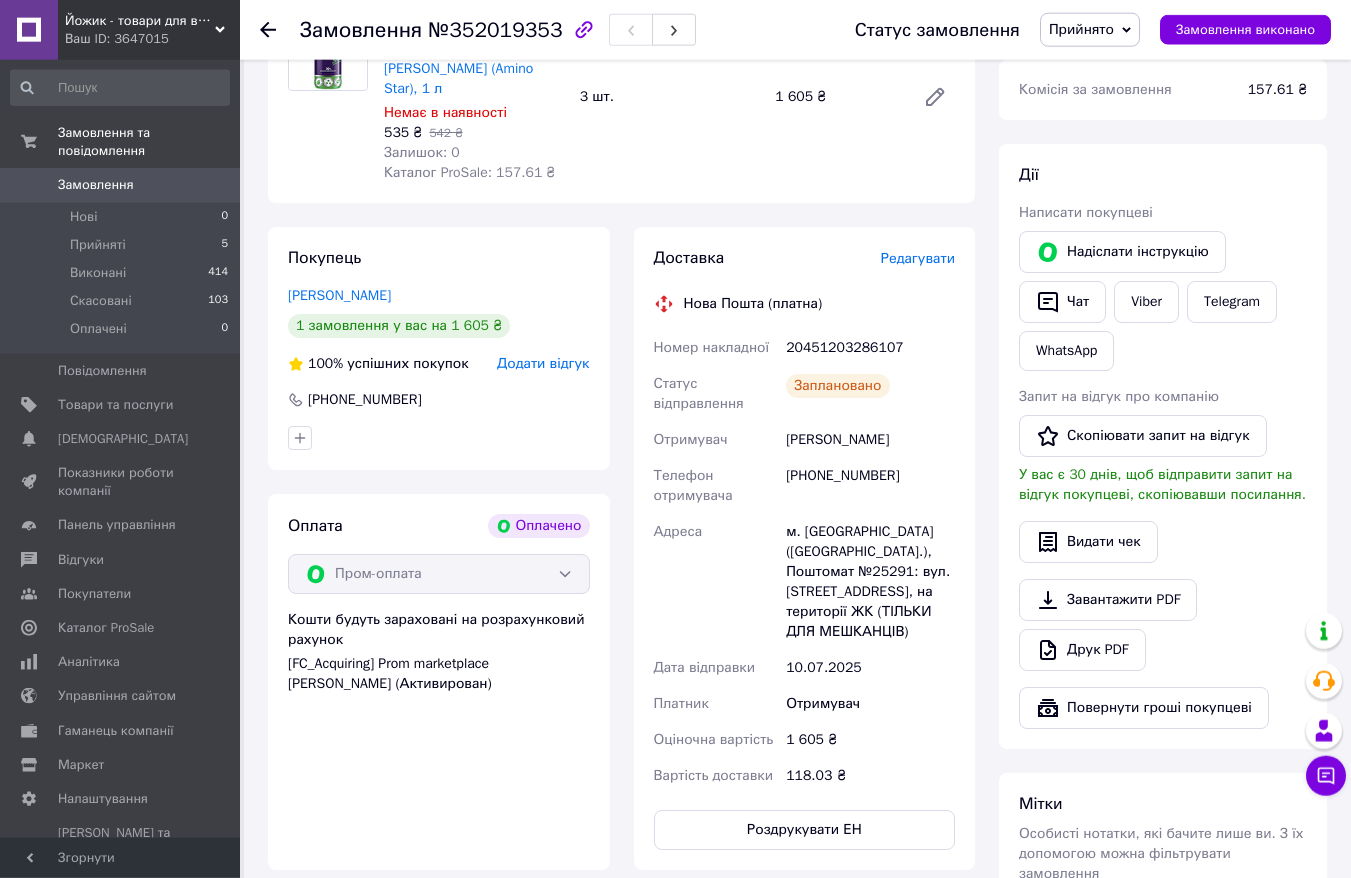 click 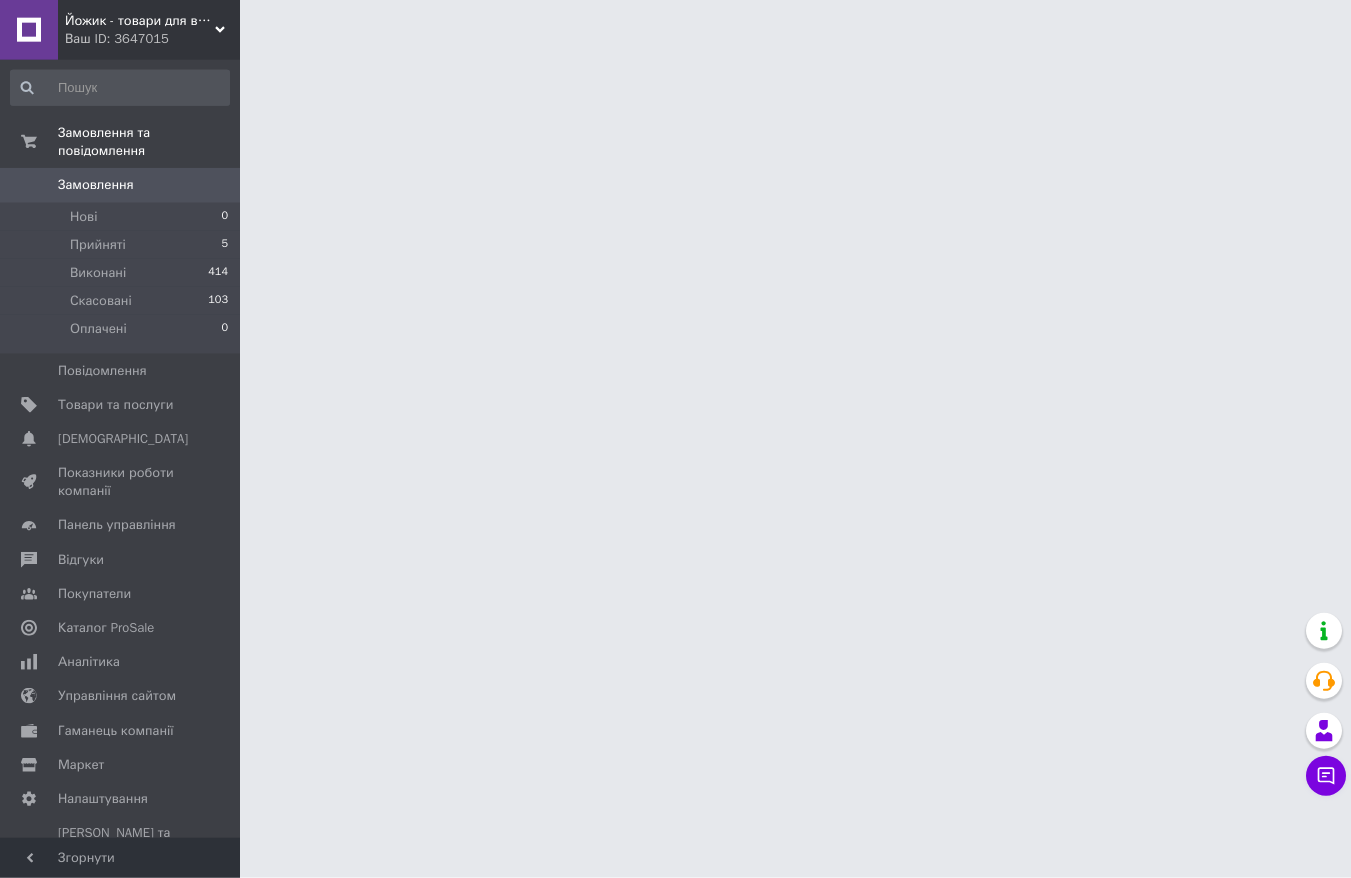 scroll, scrollTop: 0, scrollLeft: 0, axis: both 